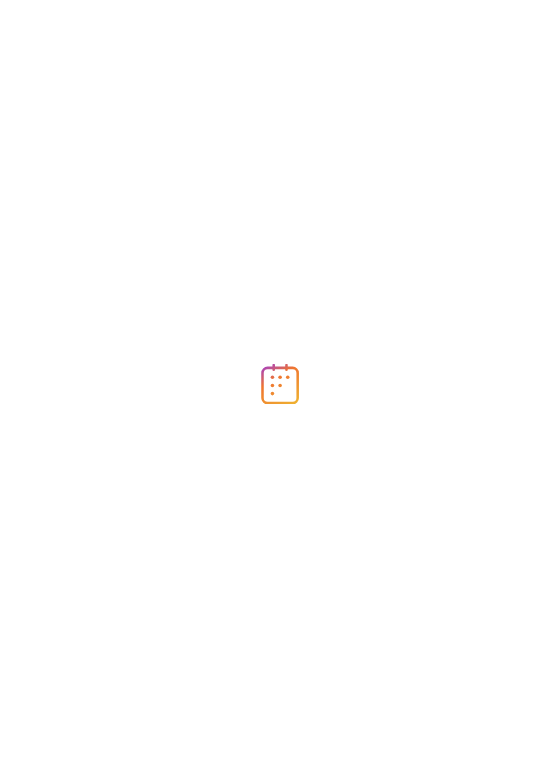 scroll, scrollTop: 0, scrollLeft: 0, axis: both 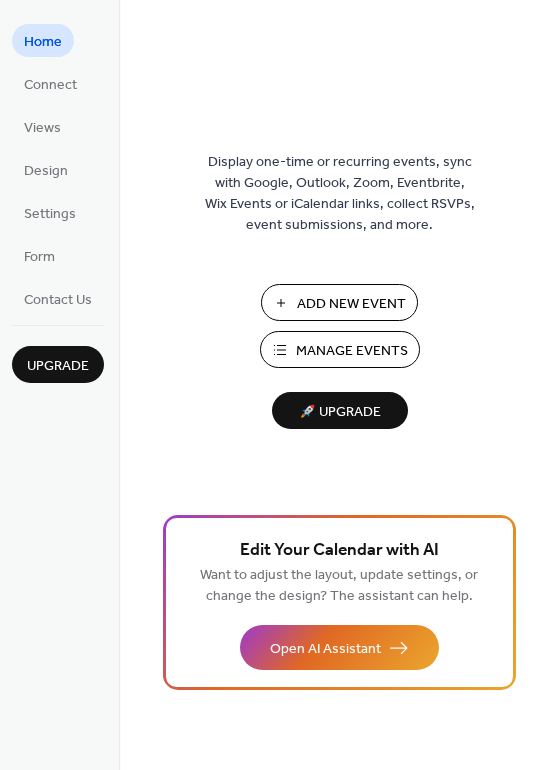click on "Add New Event" at bounding box center [351, 304] 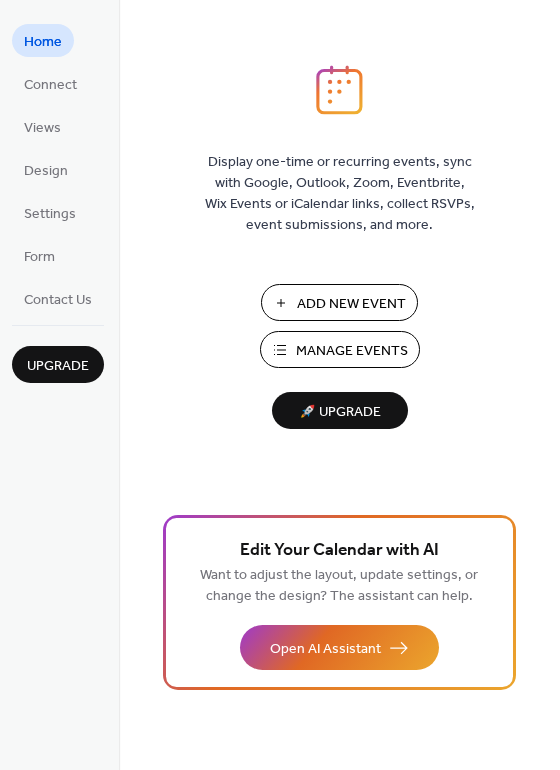 click on "Manage Events" at bounding box center [352, 351] 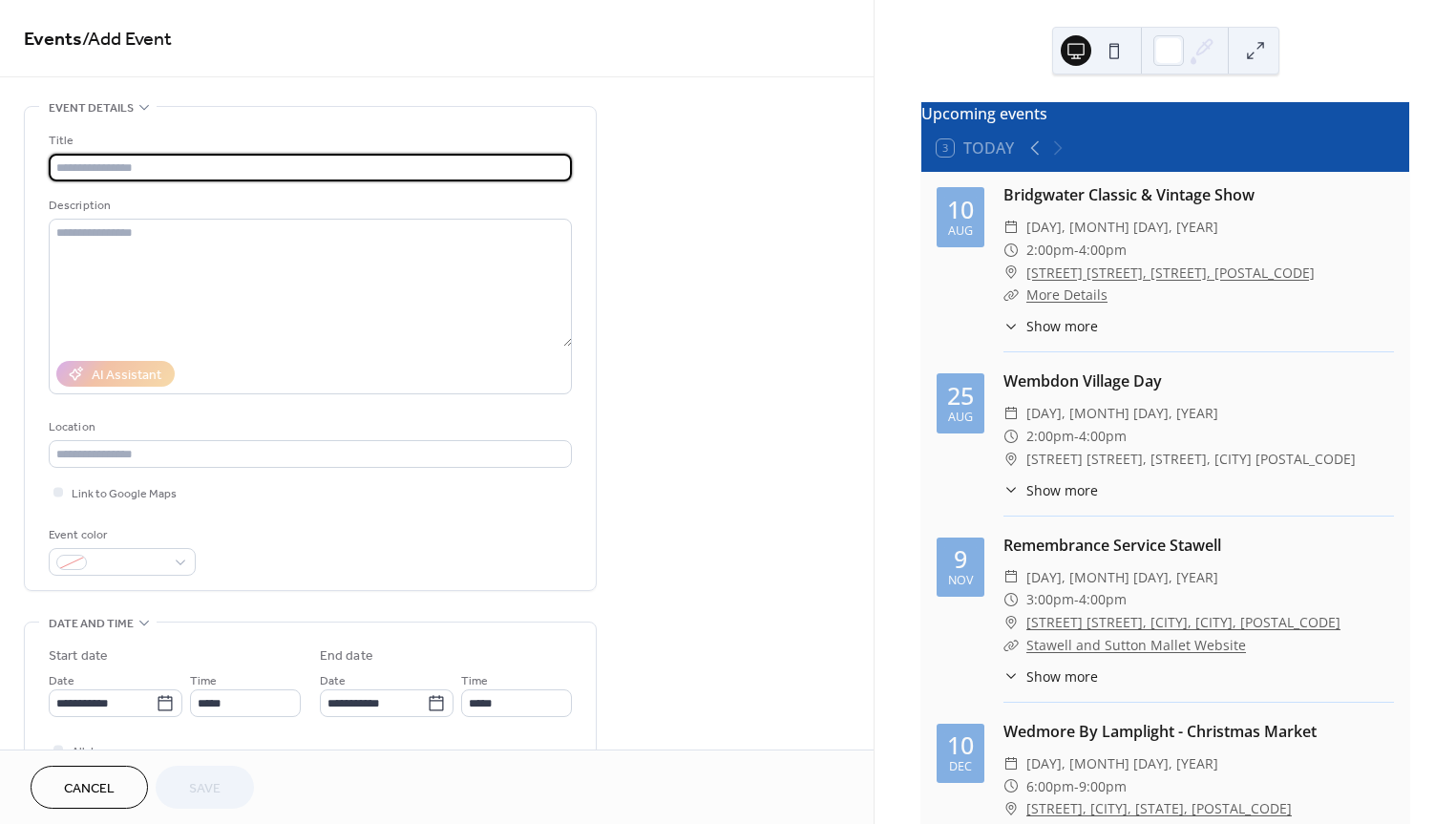 scroll, scrollTop: 0, scrollLeft: 0, axis: both 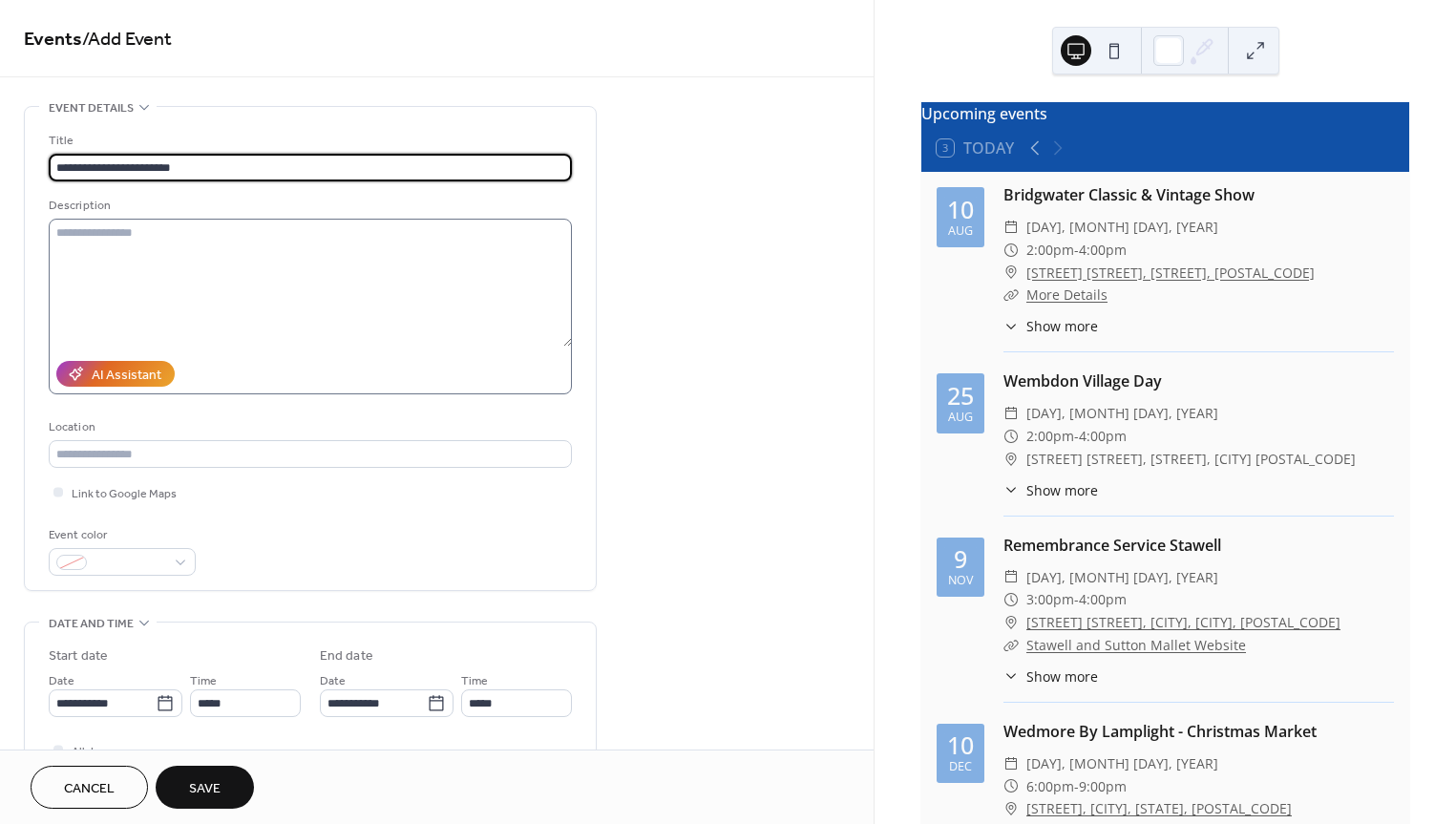 type on "**********" 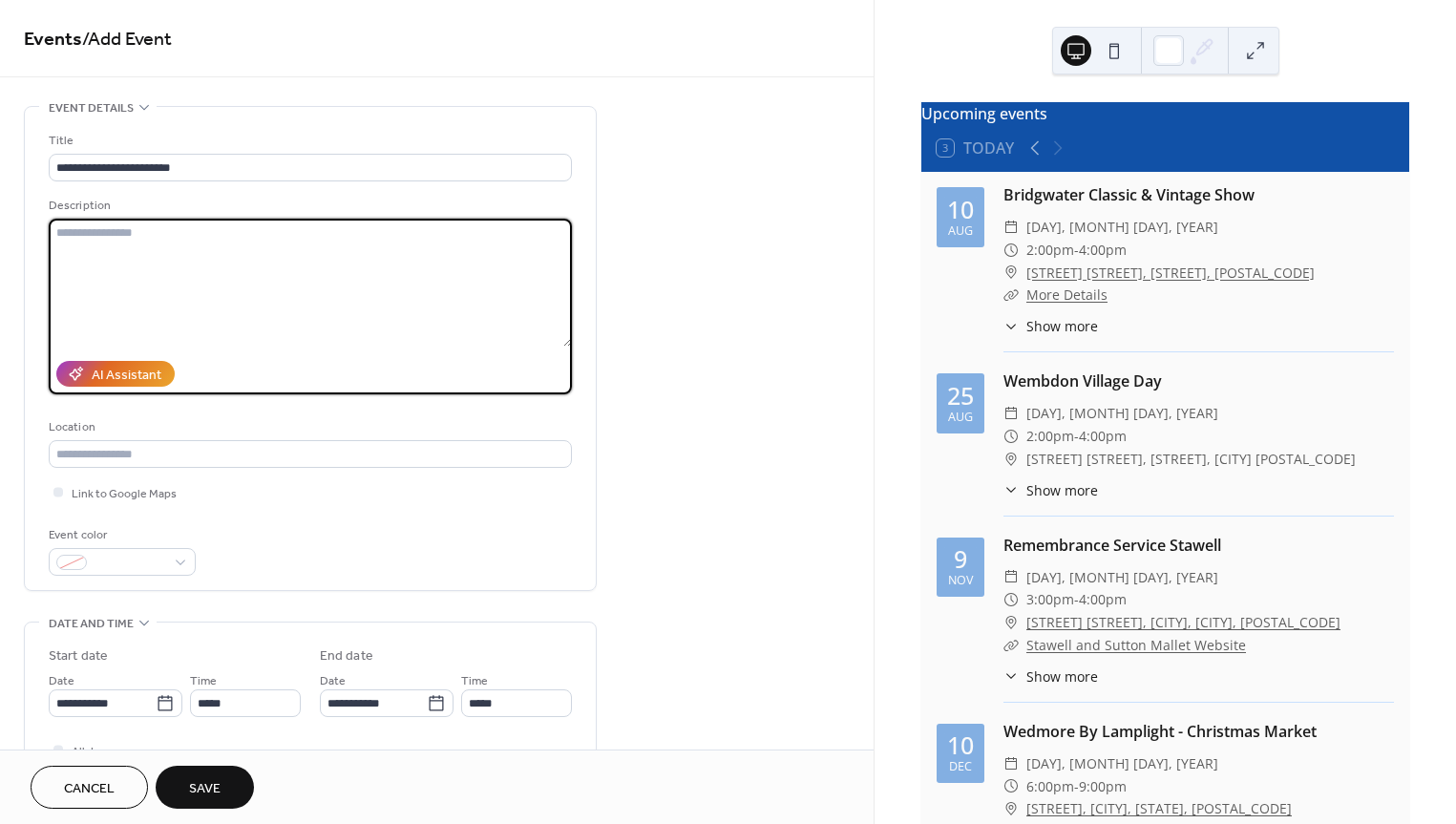 click at bounding box center (310, 283) 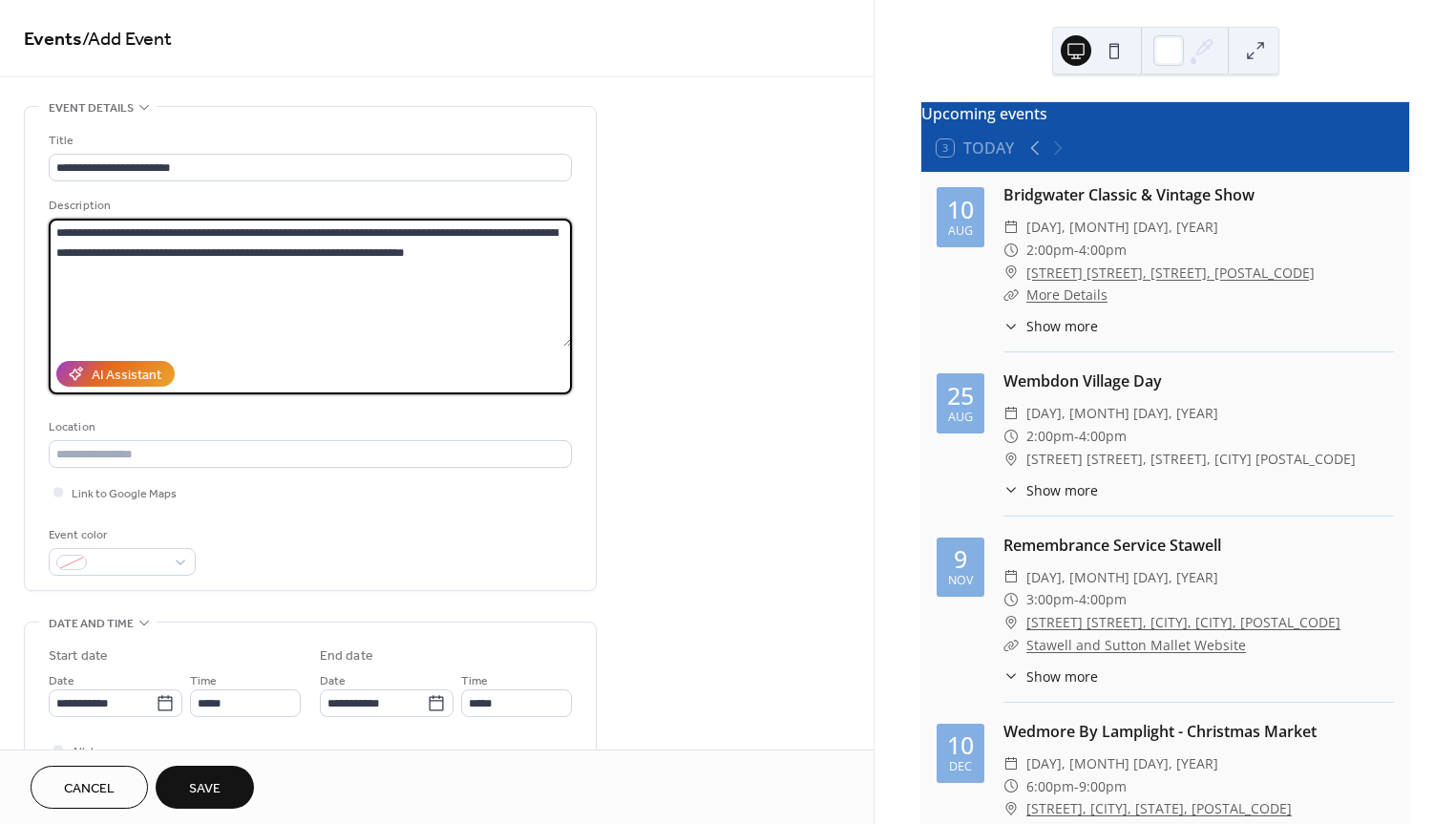 click on "**********" at bounding box center (310, 283) 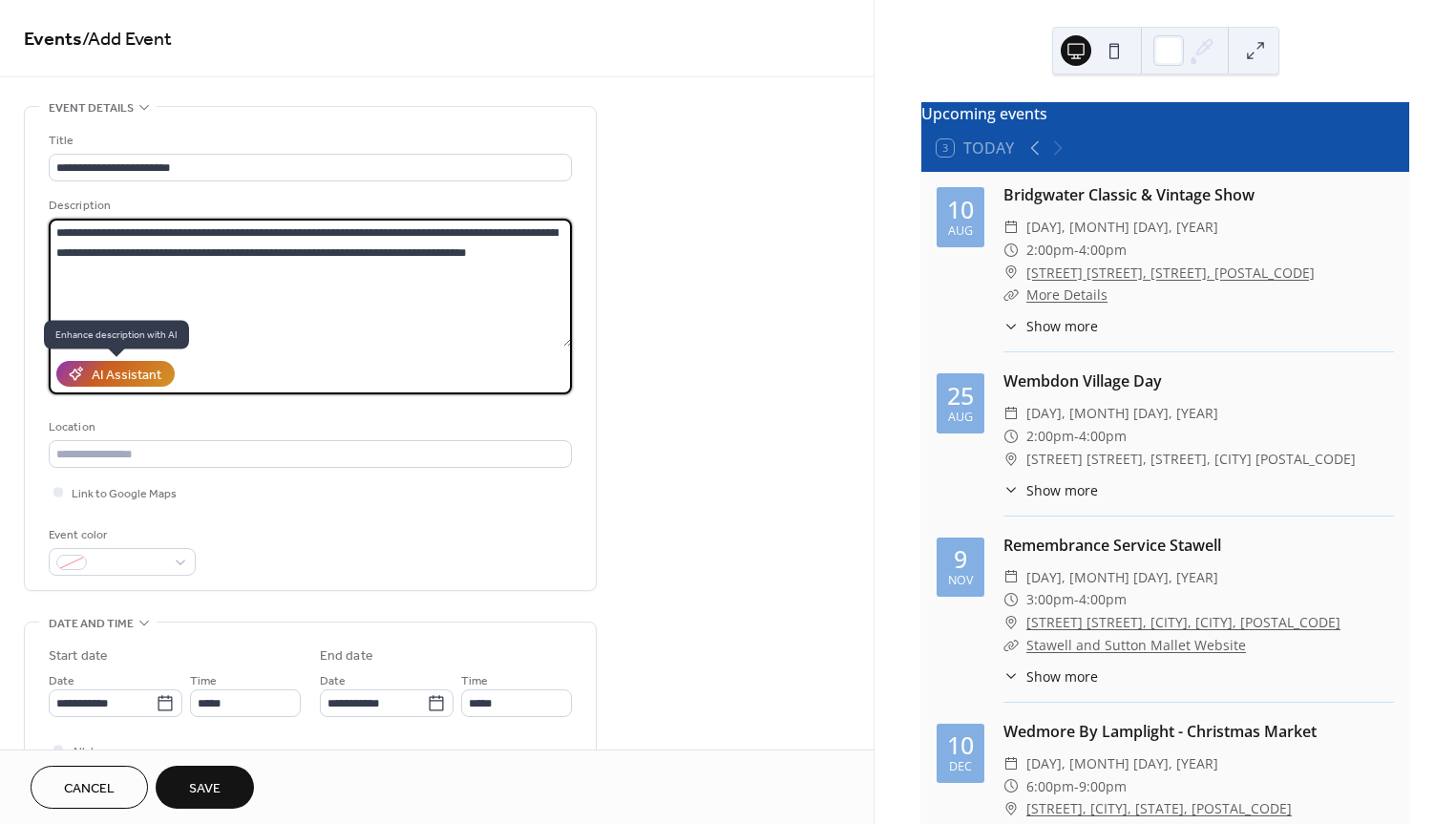 type on "**********" 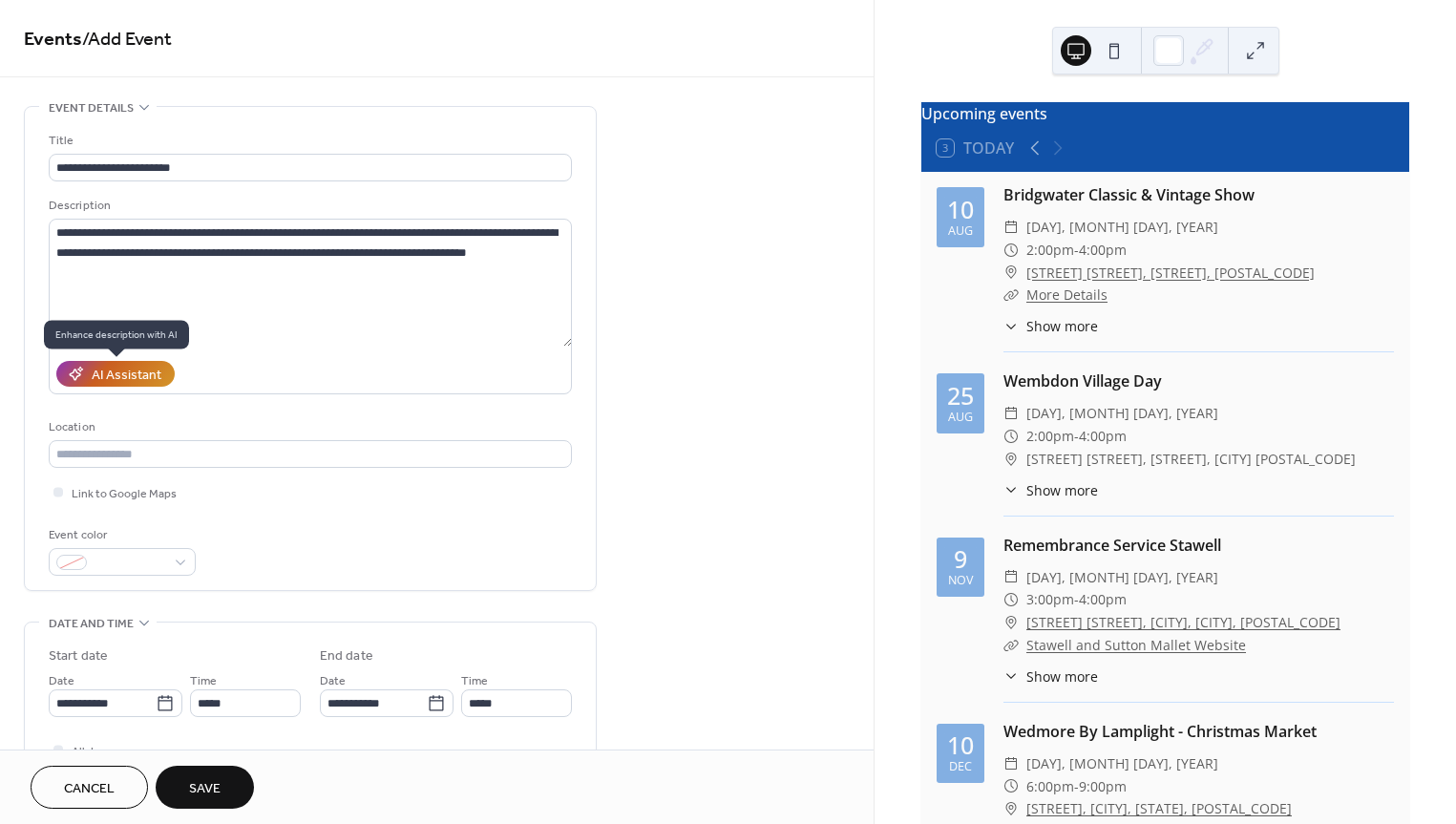 click on "AI Assistant" at bounding box center [126, 375] 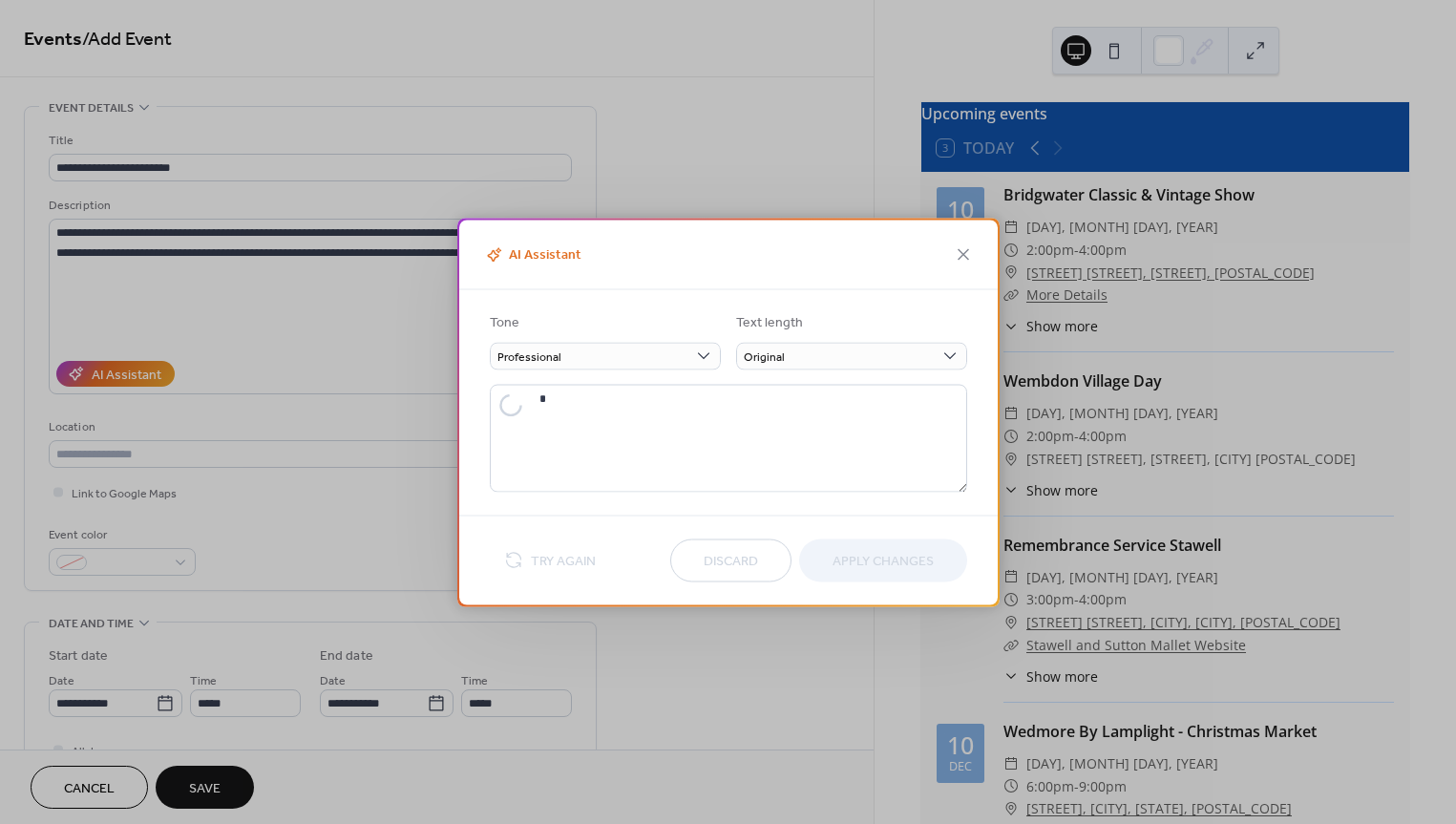 type on "**********" 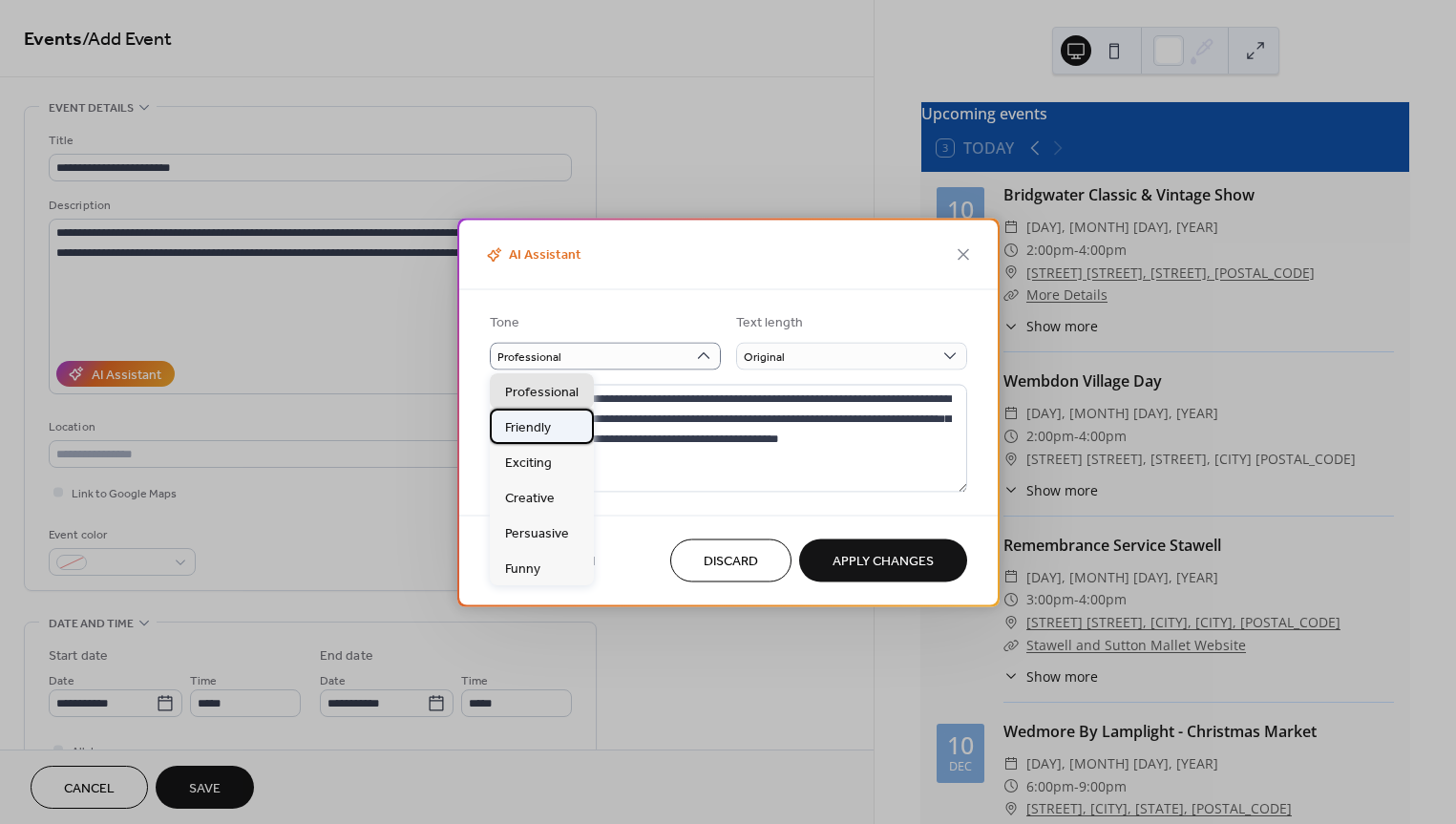 click on "Friendly" at bounding box center (528, 428) 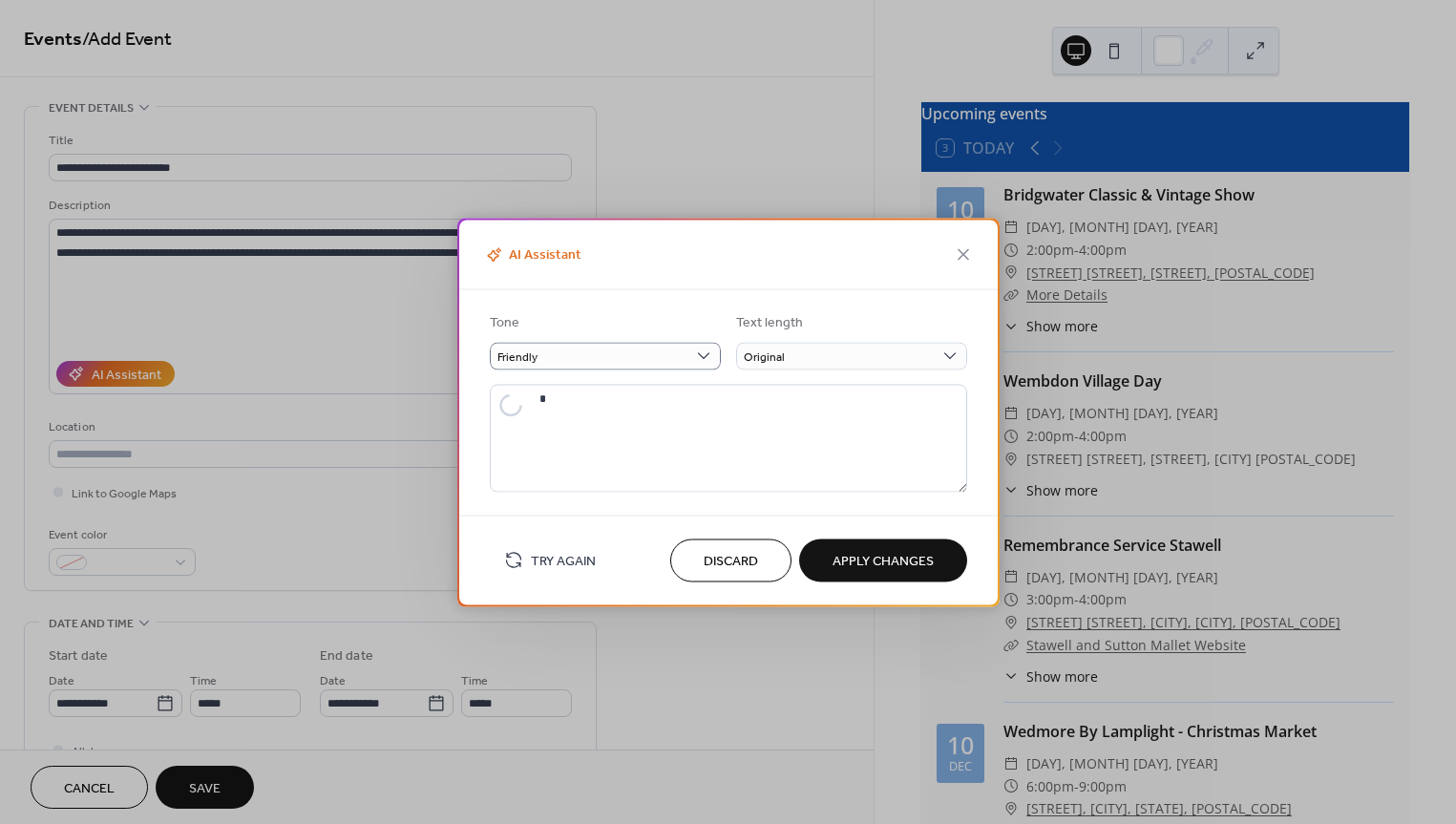 type on "**********" 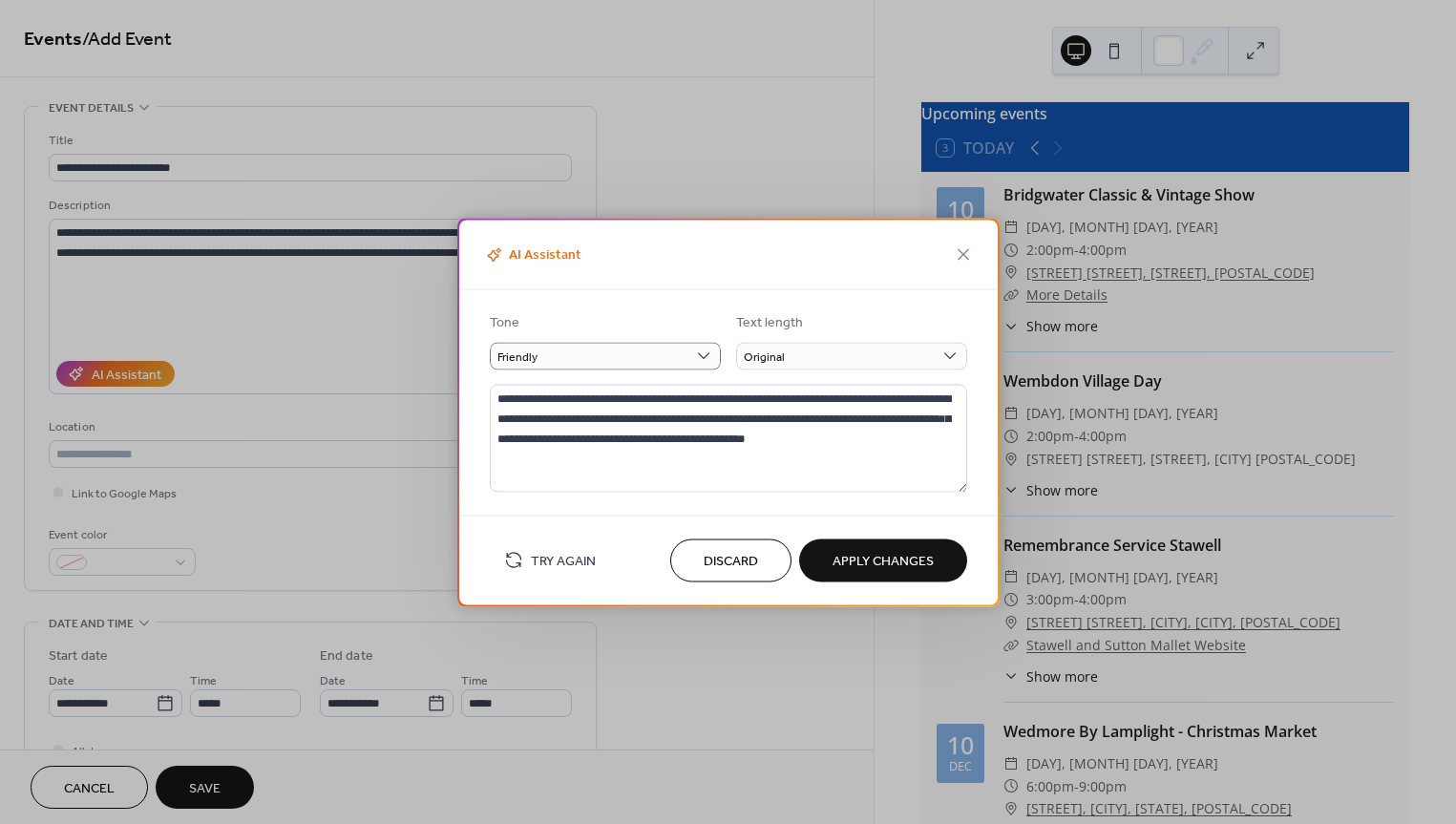 click on "Apply Changes" at bounding box center [883, 561] 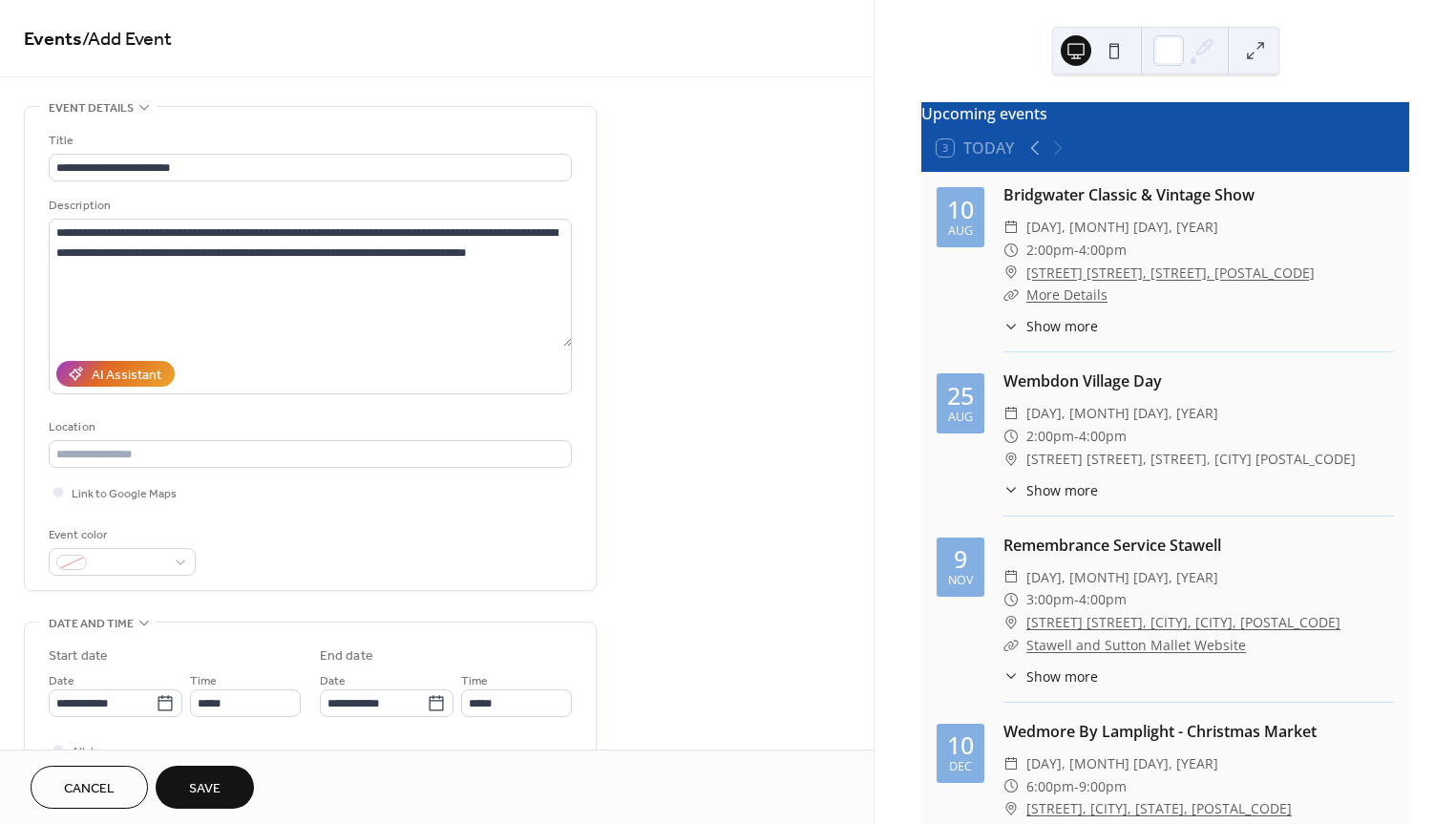 scroll, scrollTop: 24, scrollLeft: 0, axis: vertical 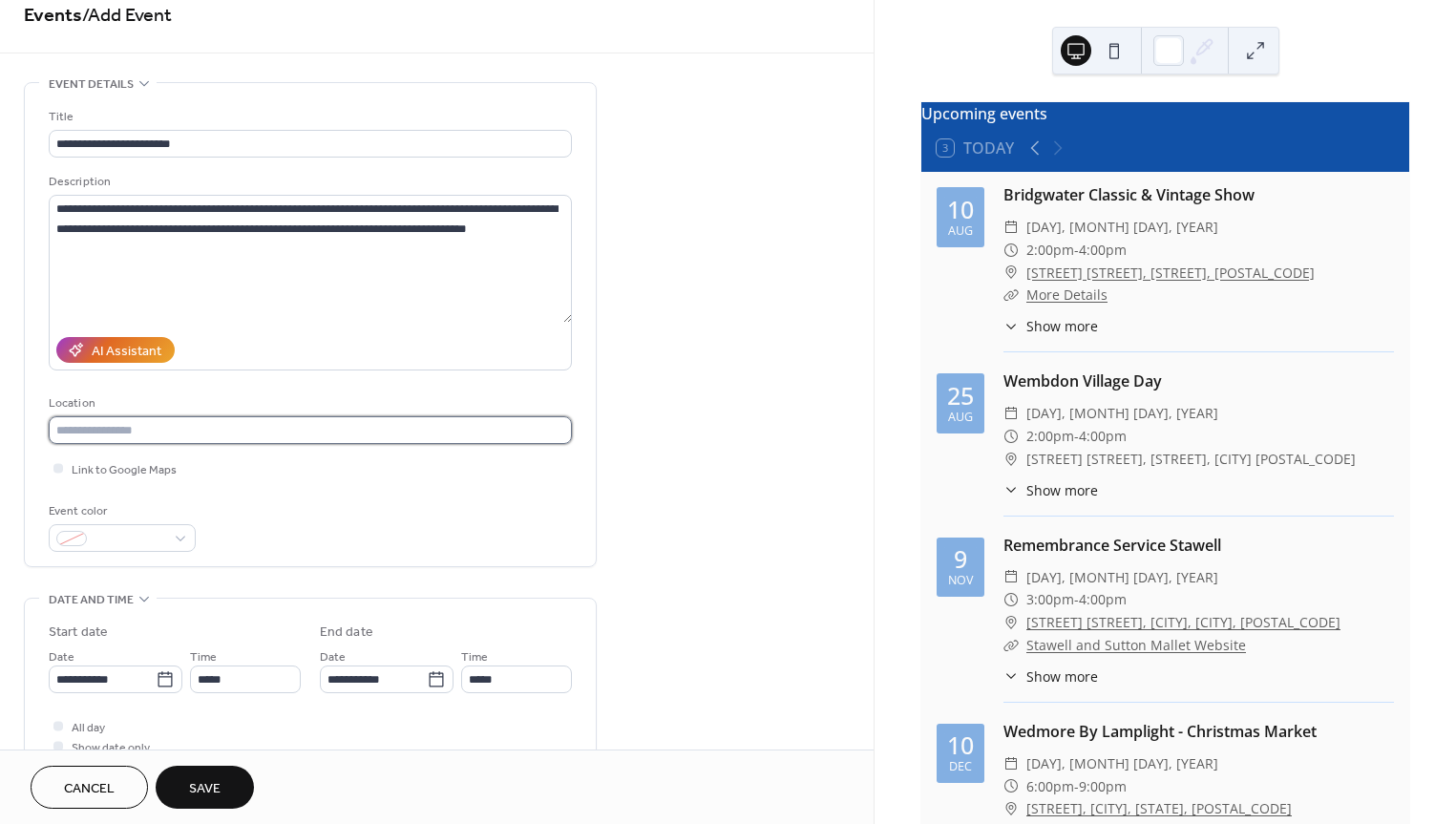click at bounding box center (310, 430) 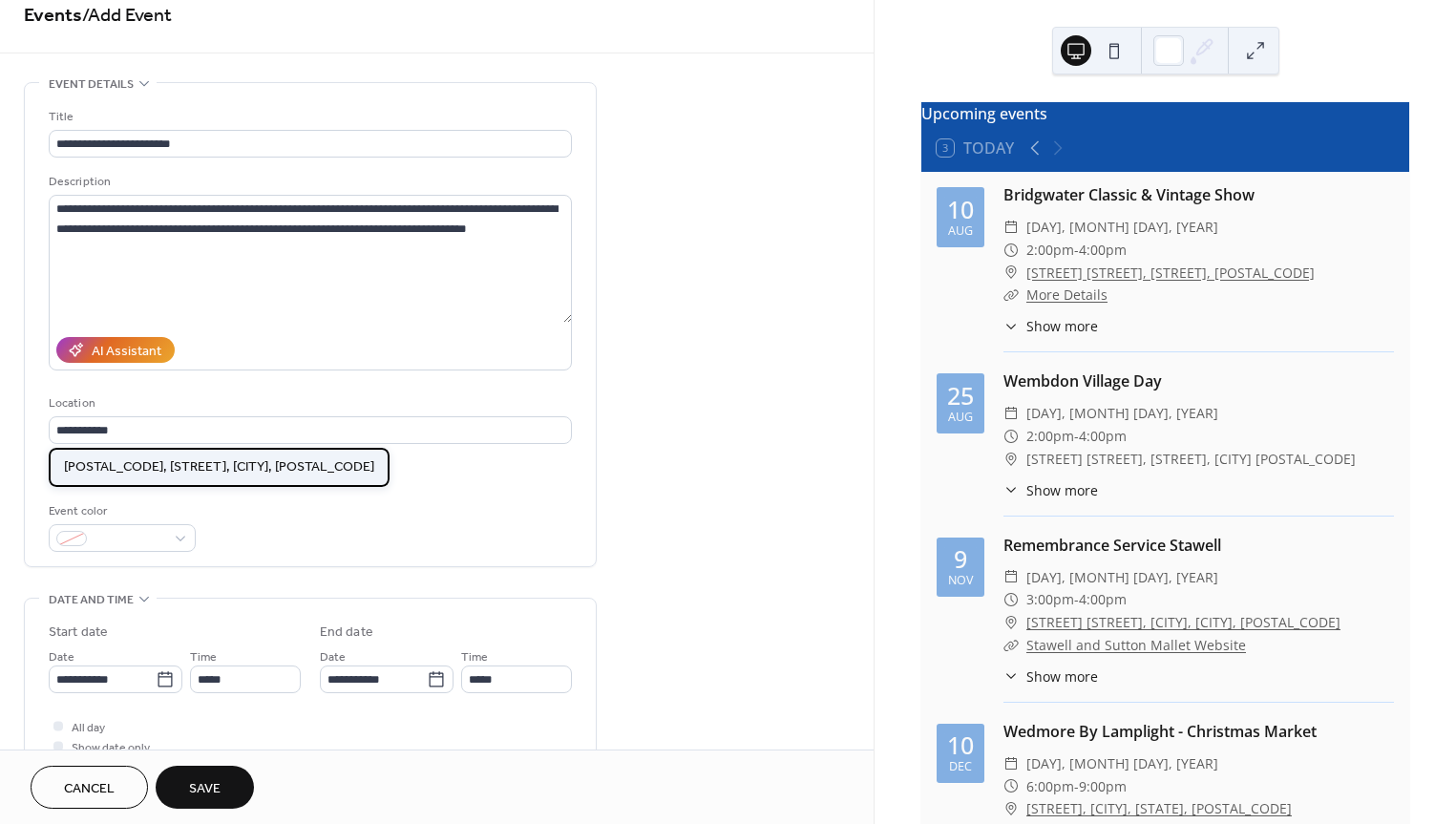 click on "[POSTAL_CODE], [STREET], [CITY], [STATE]" at bounding box center [219, 467] 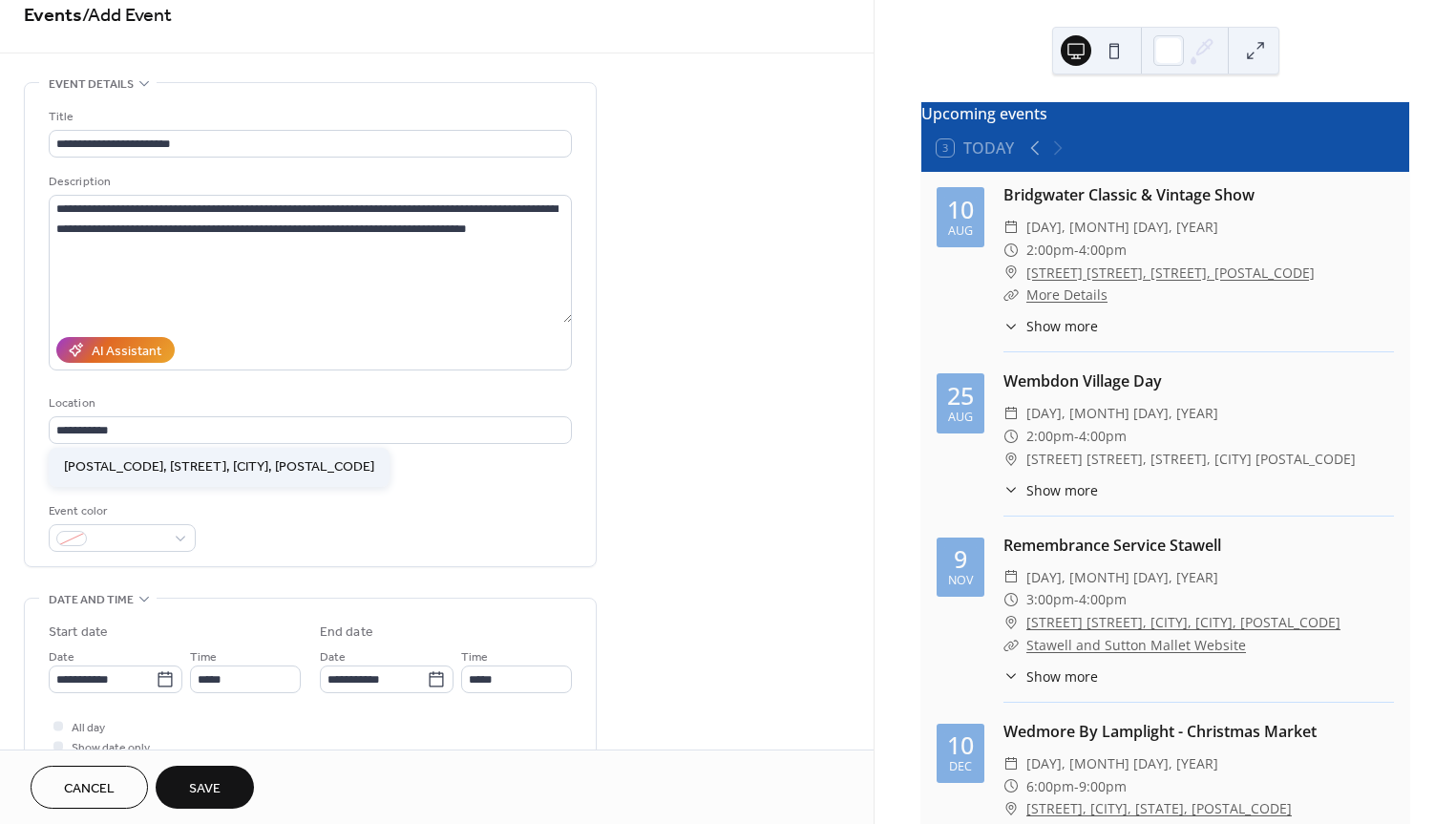 type on "**********" 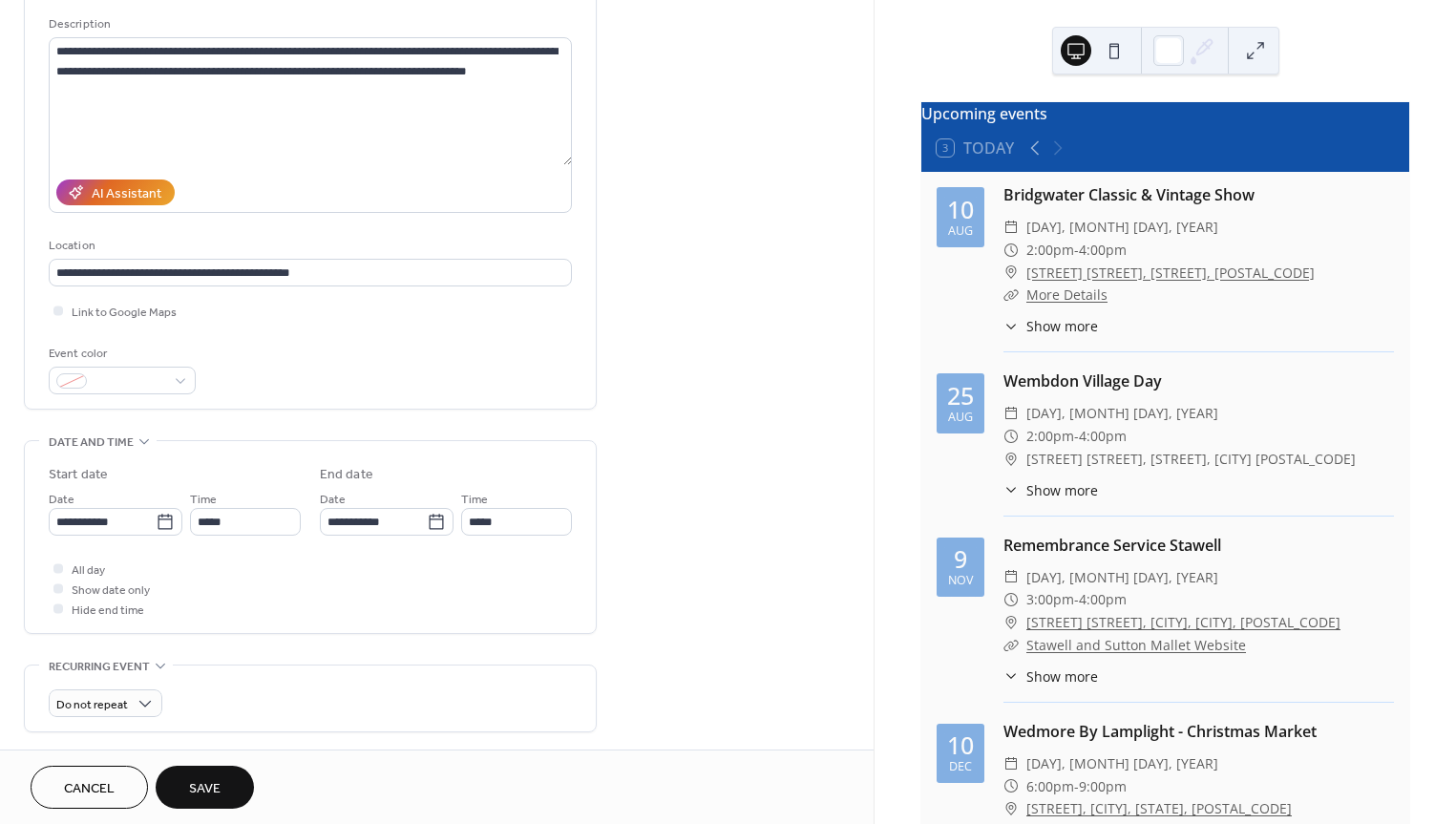 scroll, scrollTop: 193, scrollLeft: 0, axis: vertical 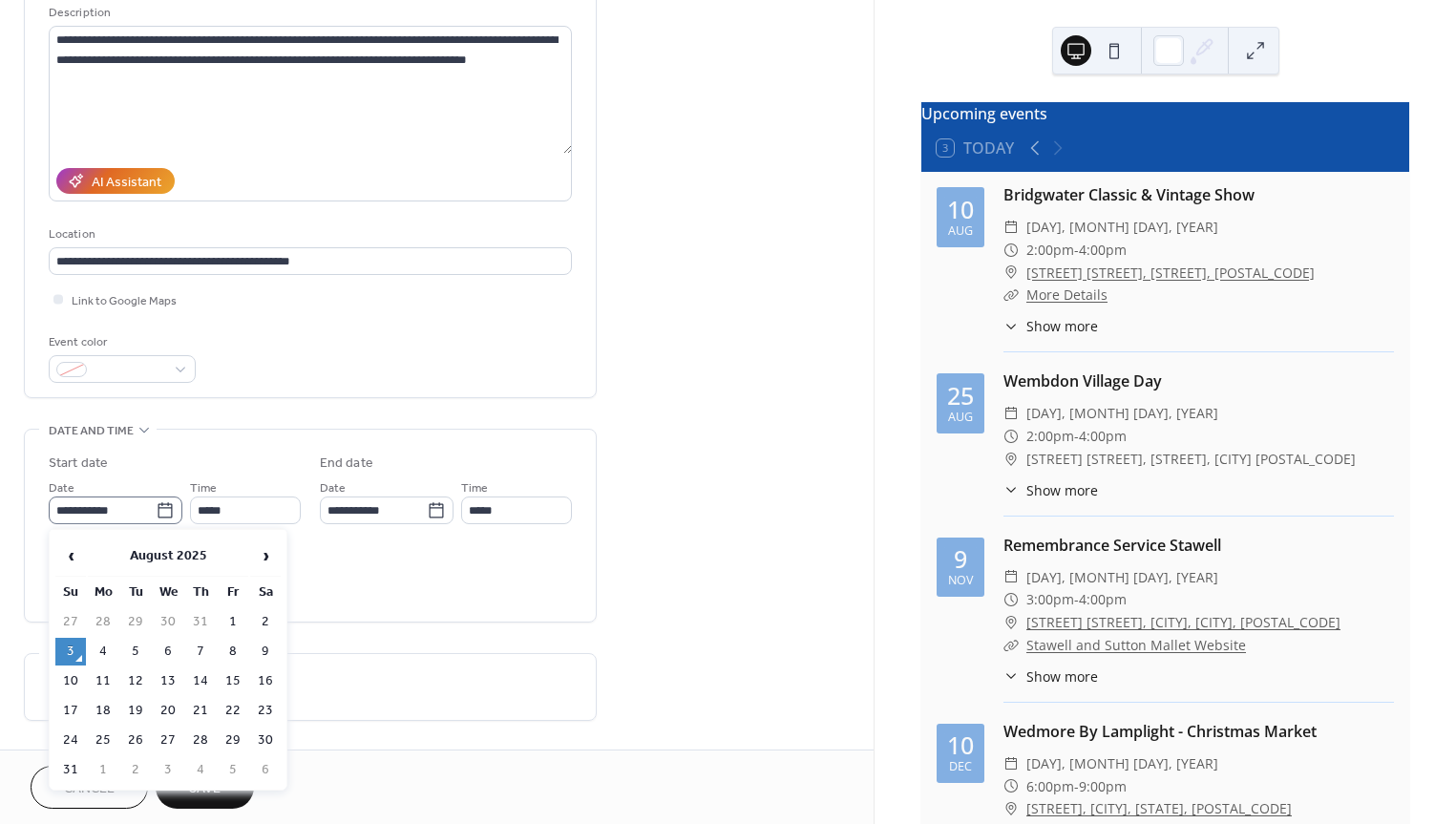 click 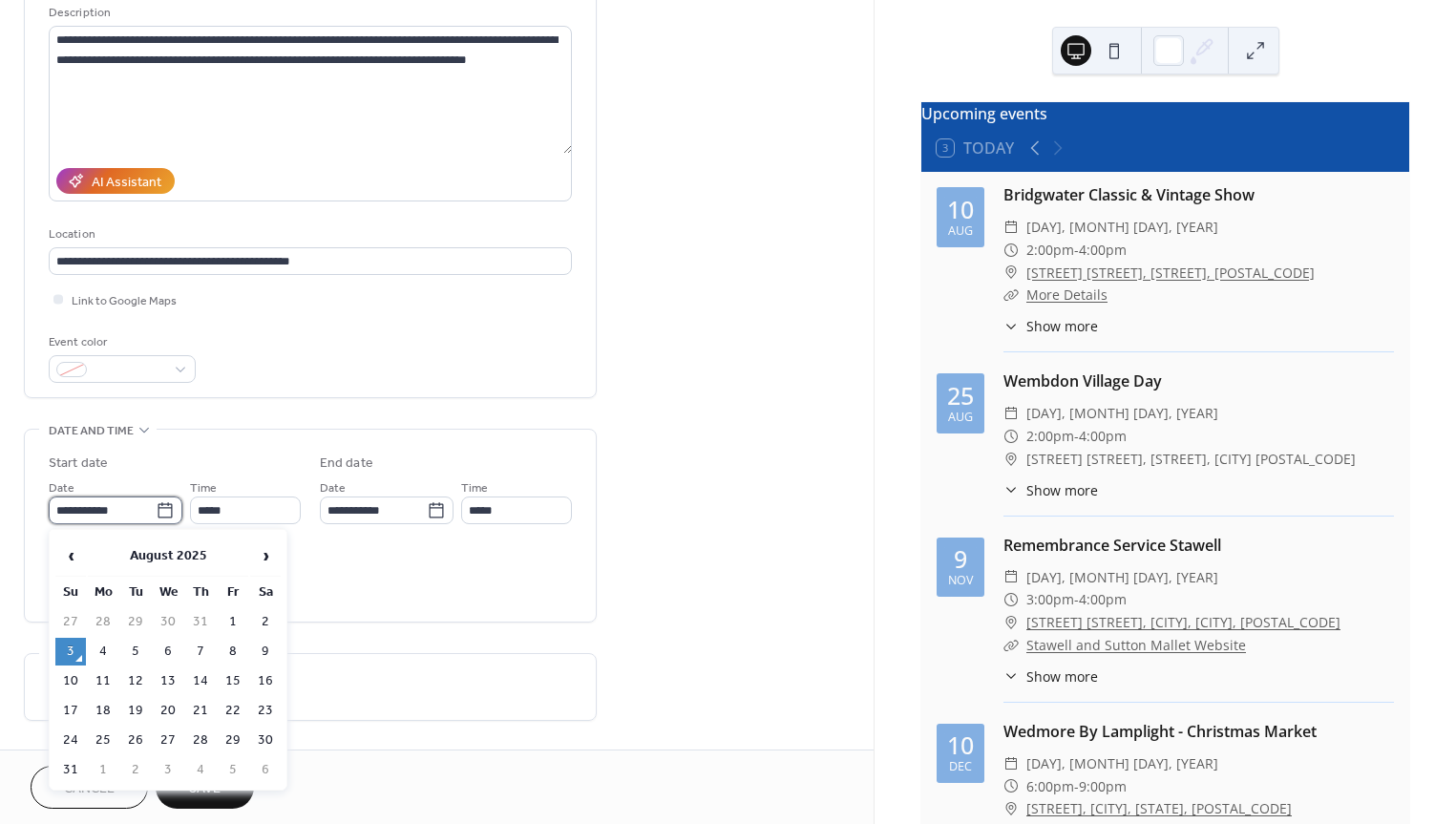 click on "**********" at bounding box center [102, 510] 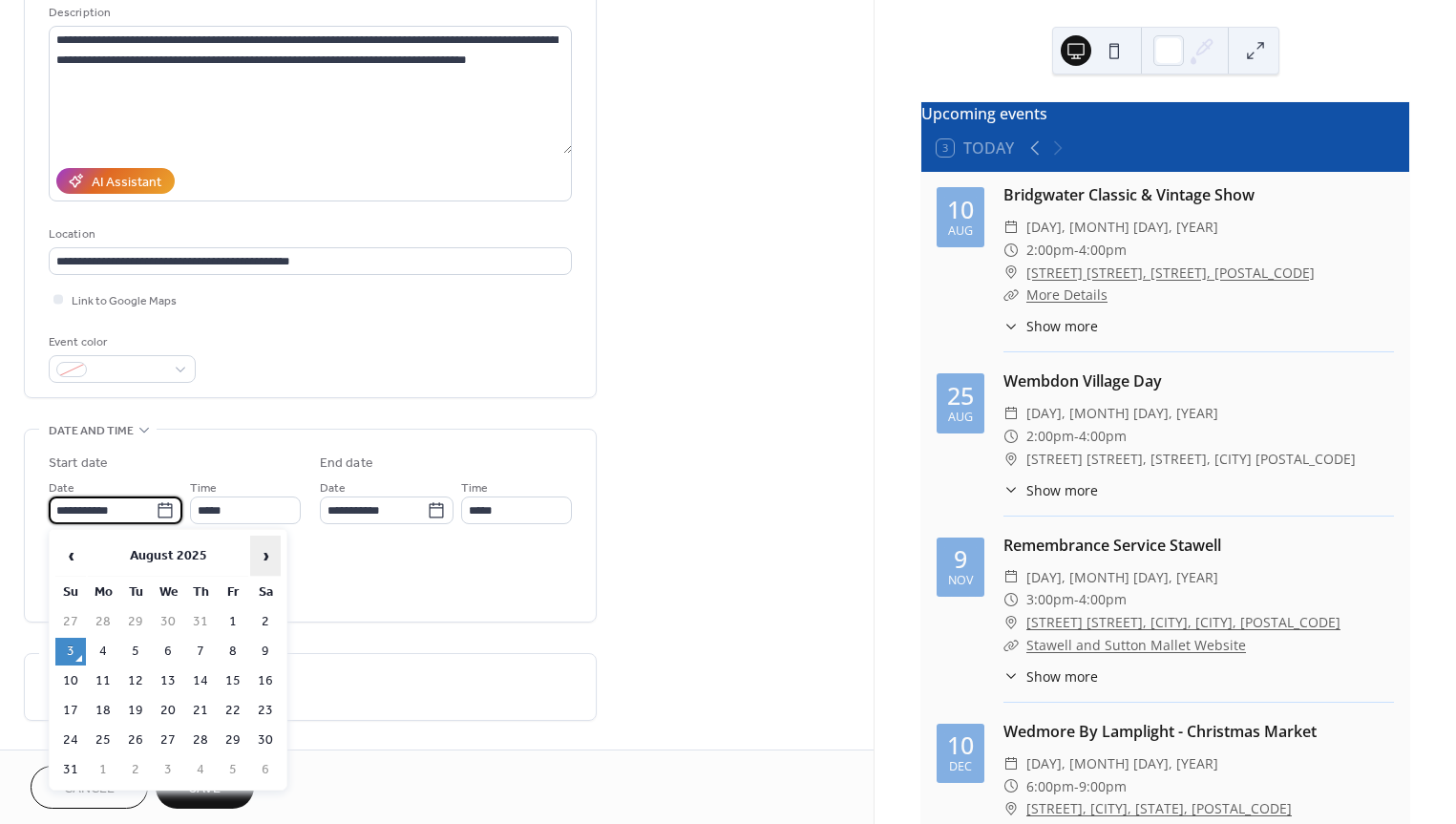 click on "›" at bounding box center (265, 556) 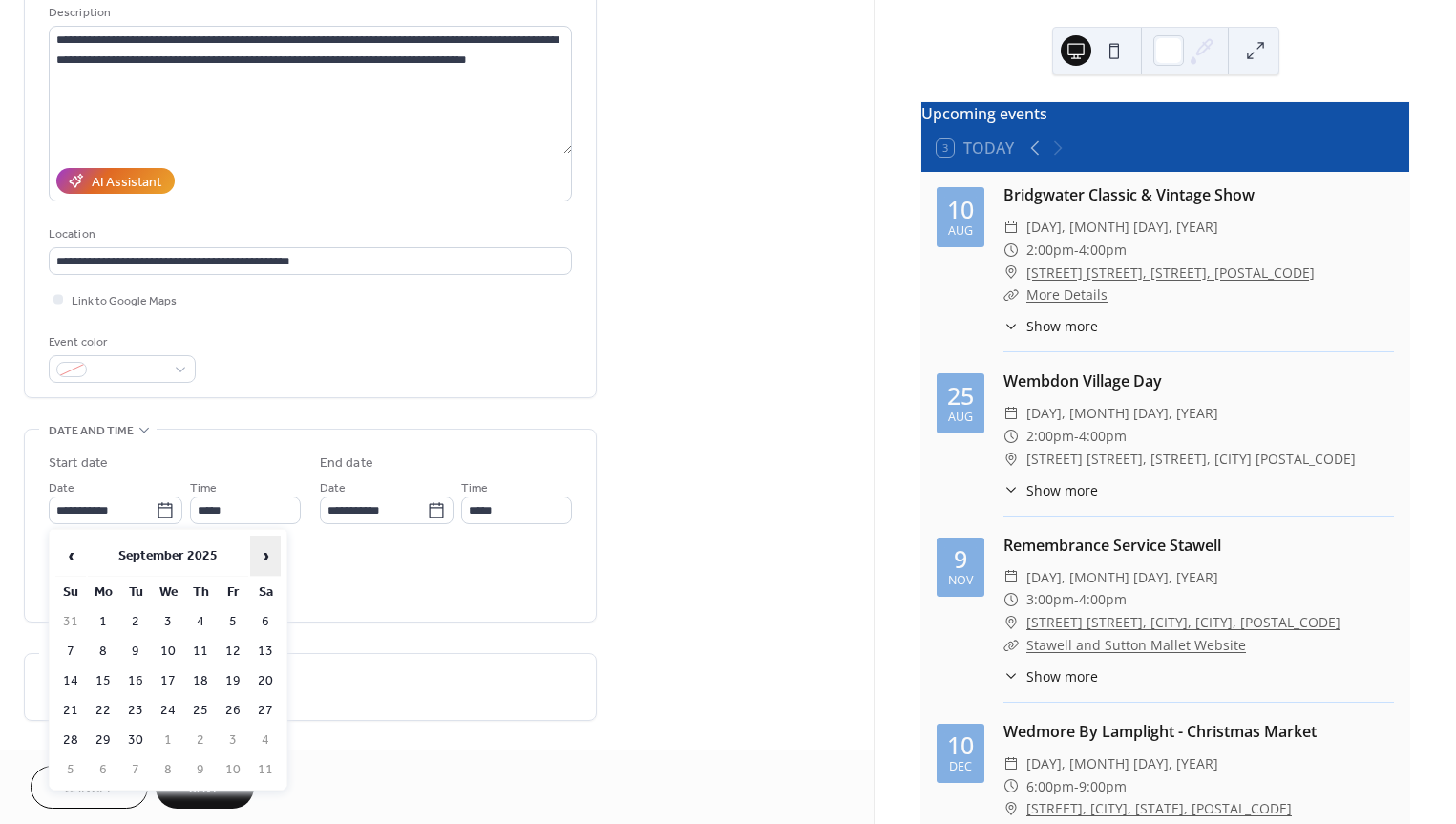 click on "›" at bounding box center (265, 556) 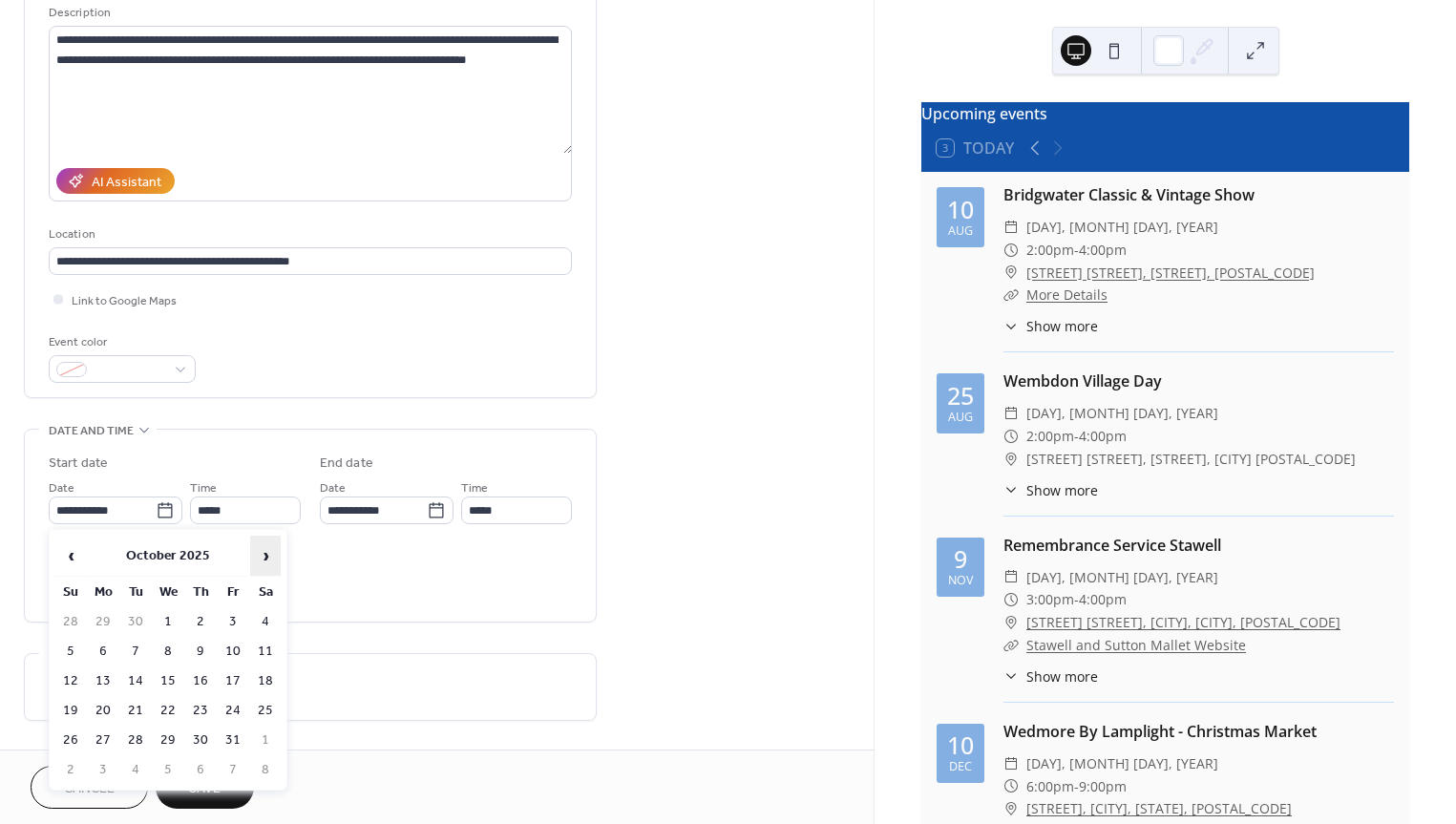 click on "›" at bounding box center (265, 556) 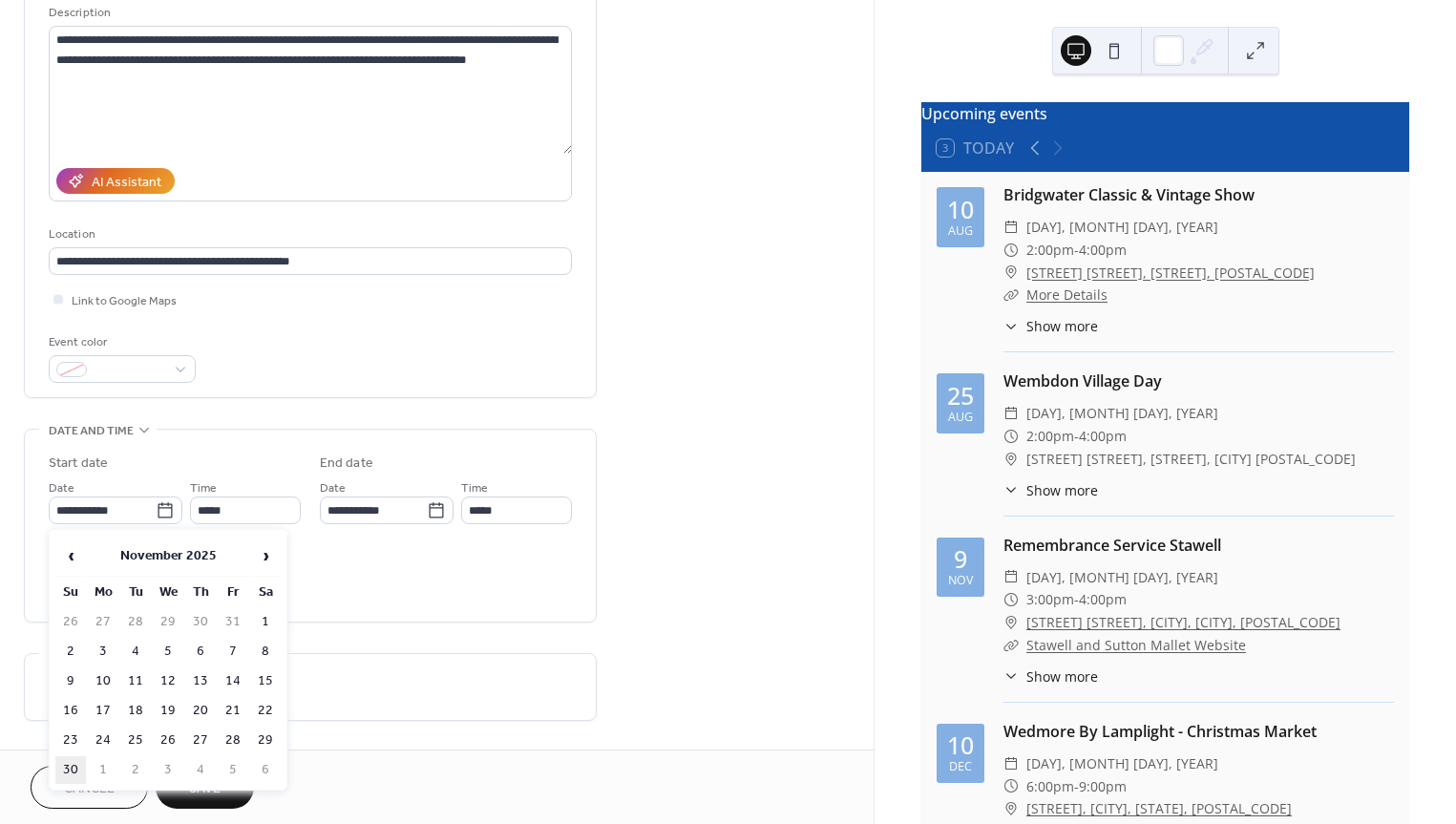 click on "30" at bounding box center [71, 770] 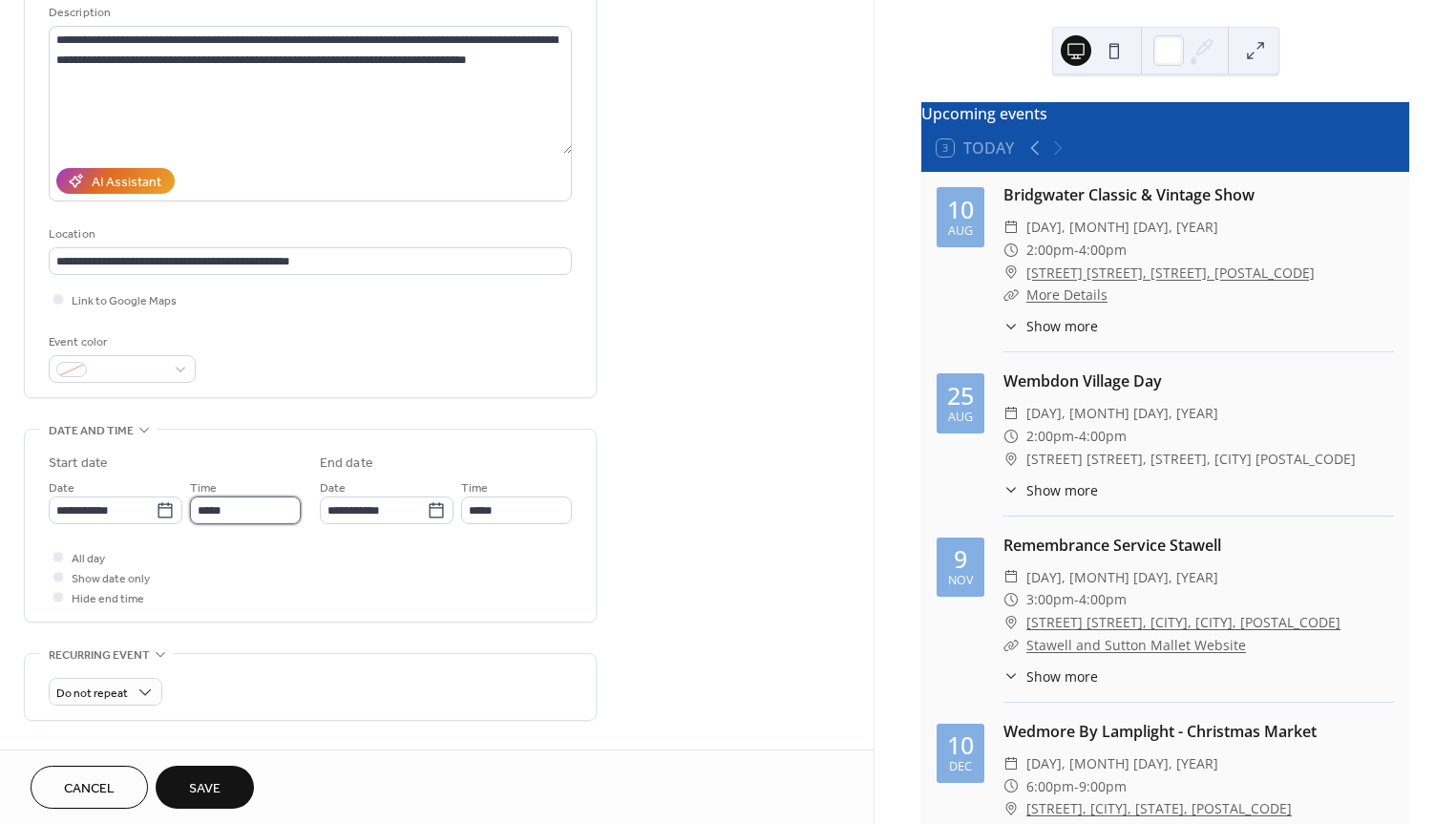 click on "*****" at bounding box center [245, 510] 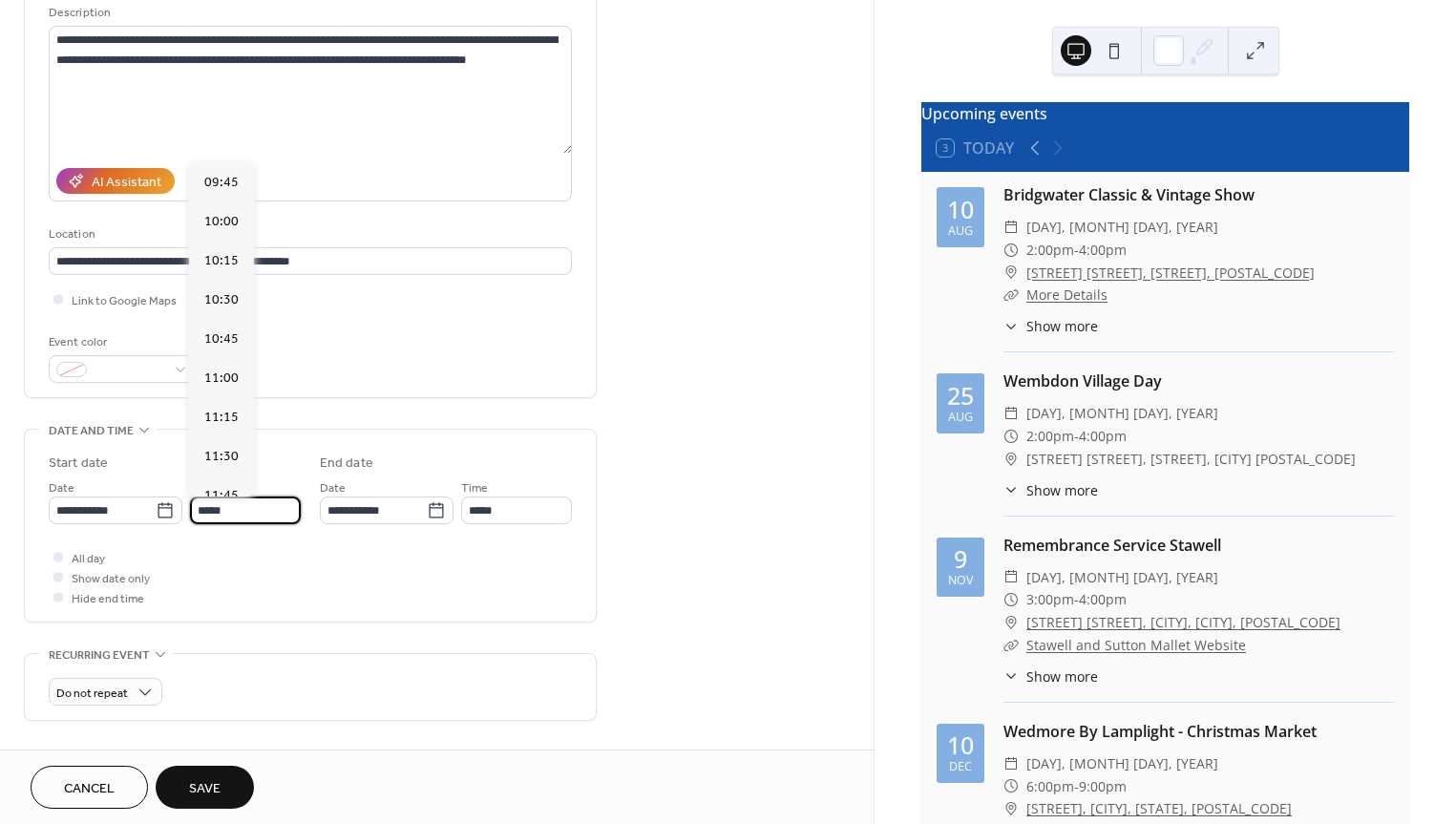 scroll, scrollTop: 1525, scrollLeft: 0, axis: vertical 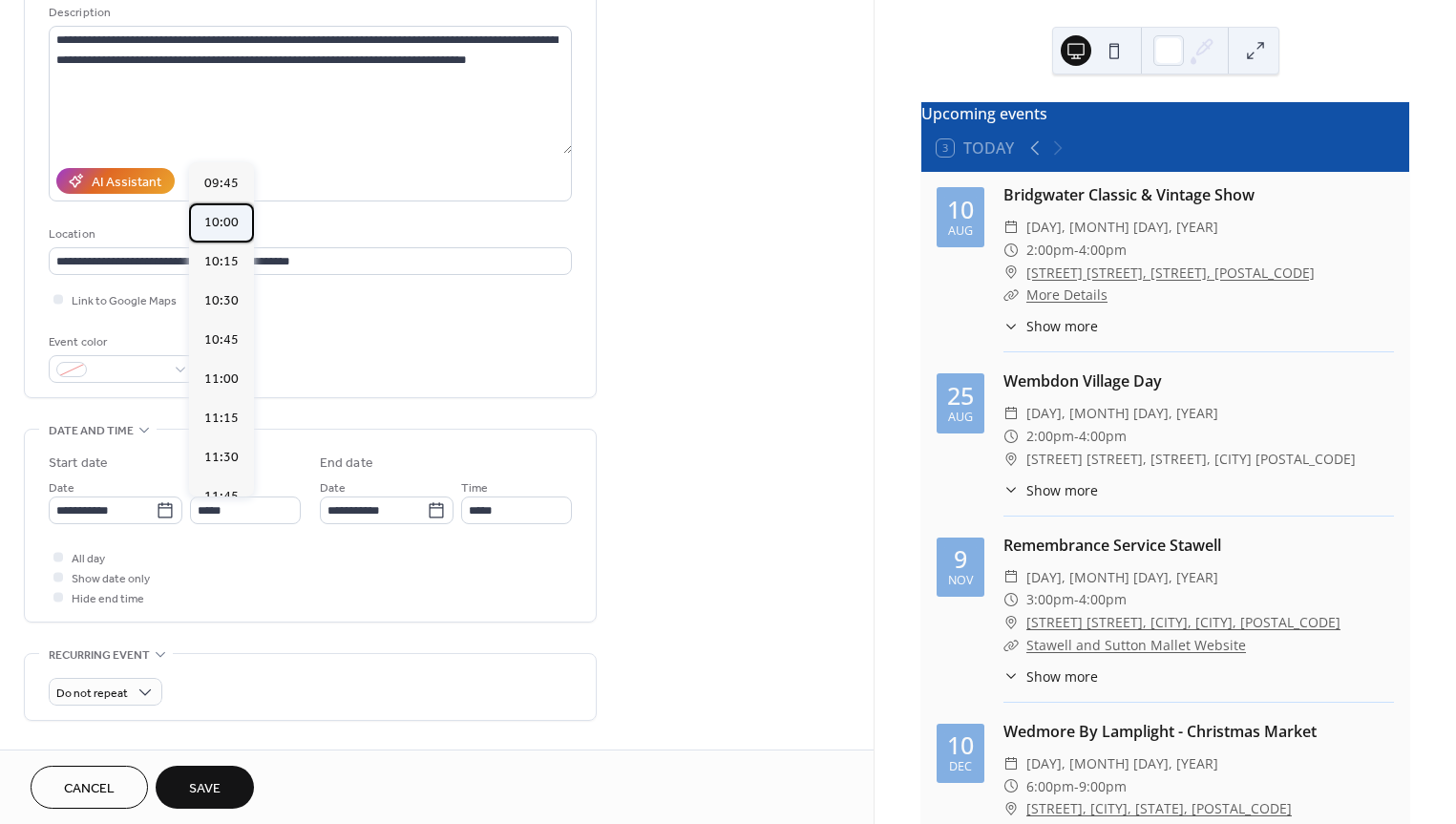 click on "10:00" at bounding box center [222, 222] 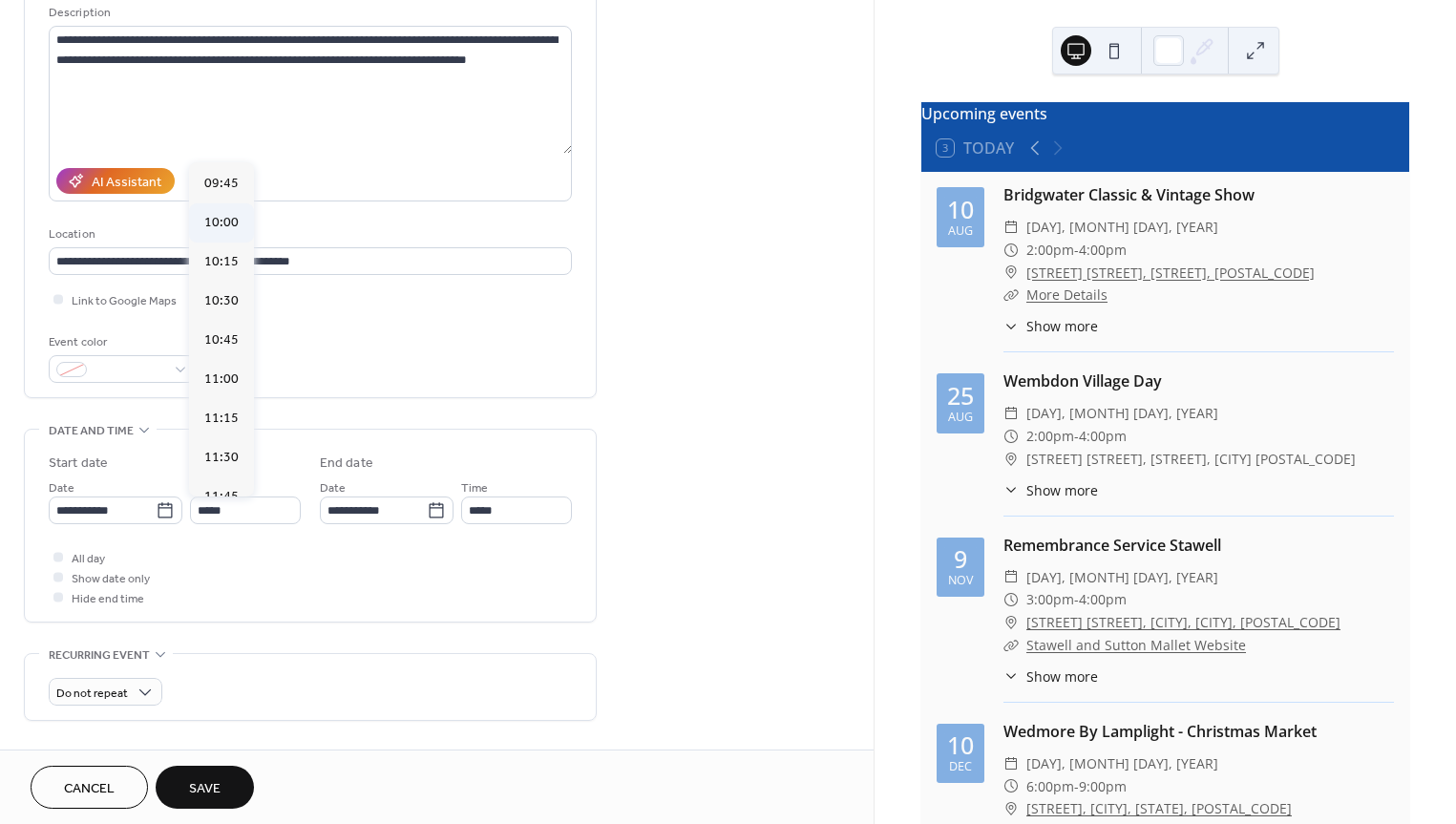 type on "*****" 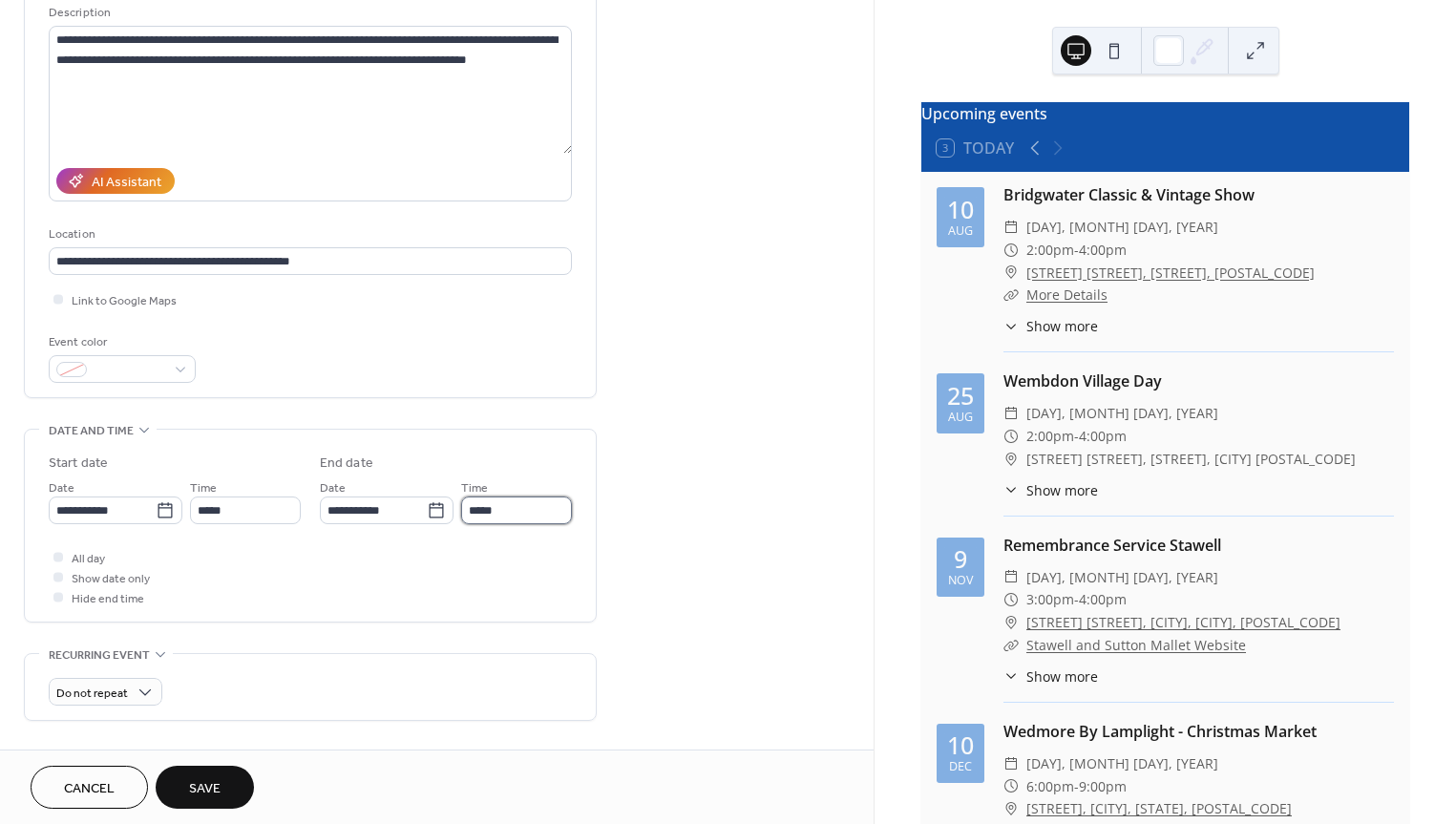 click on "*****" at bounding box center [517, 510] 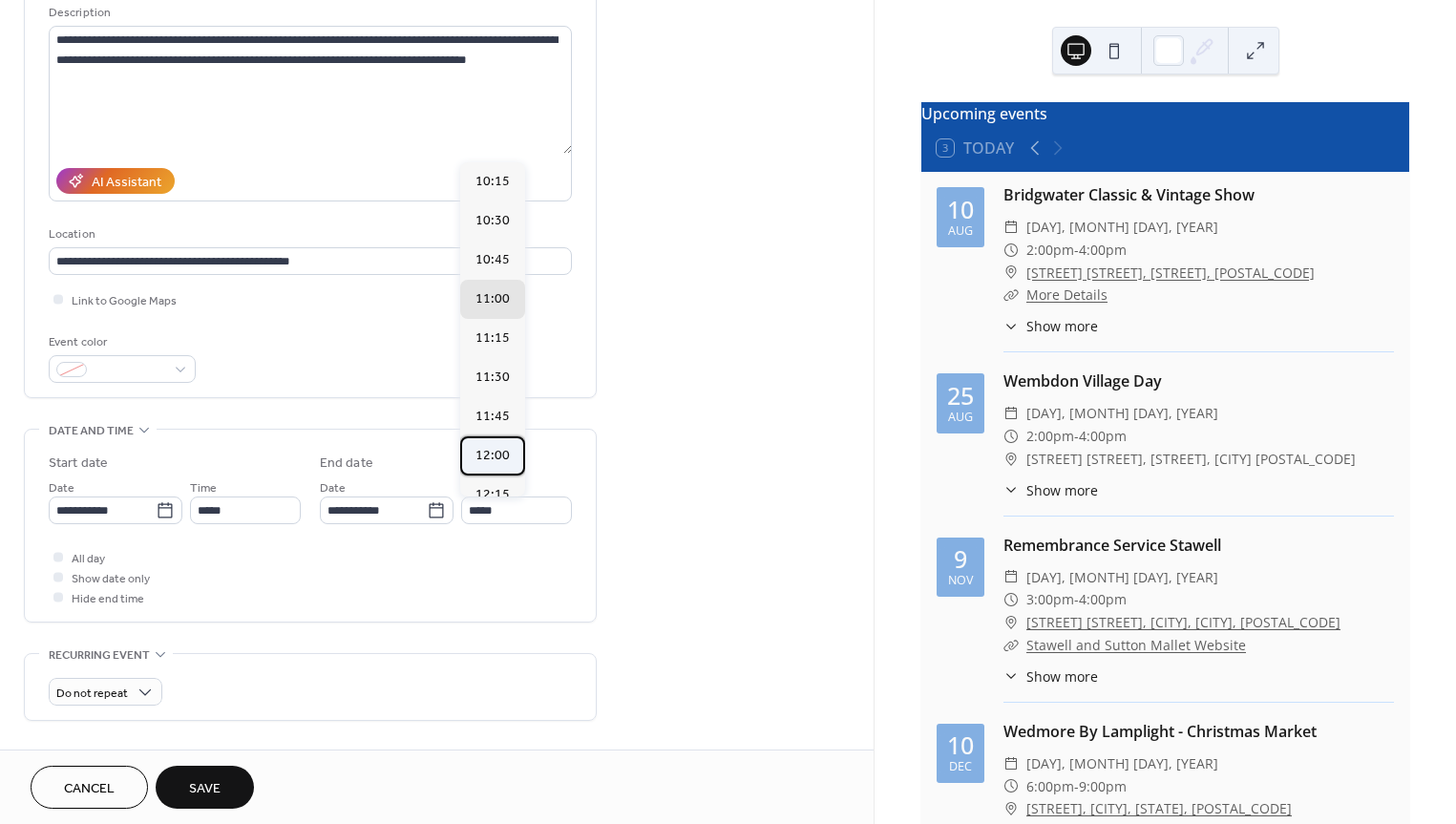 click on "12:00" at bounding box center (493, 455) 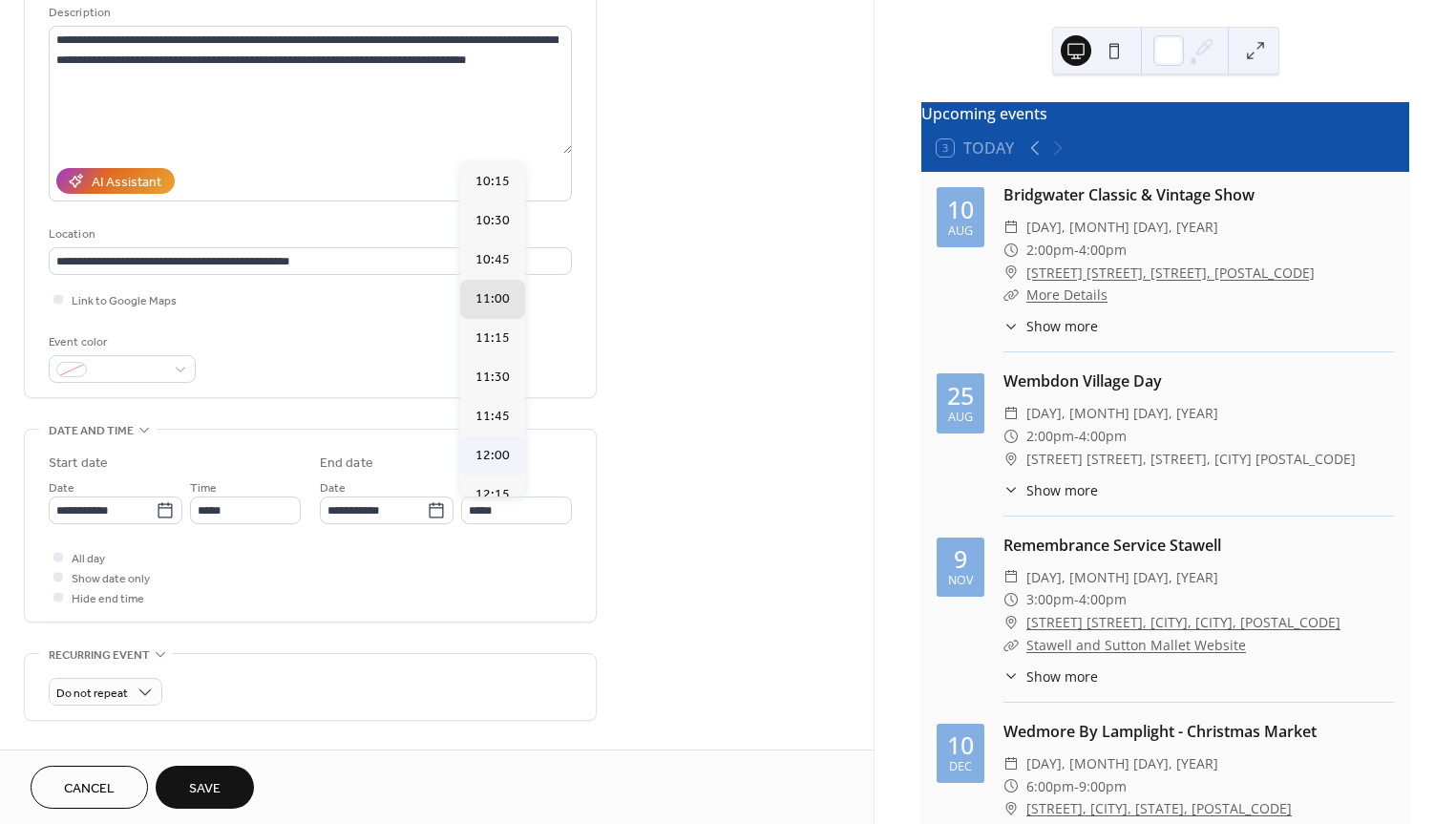 type on "*****" 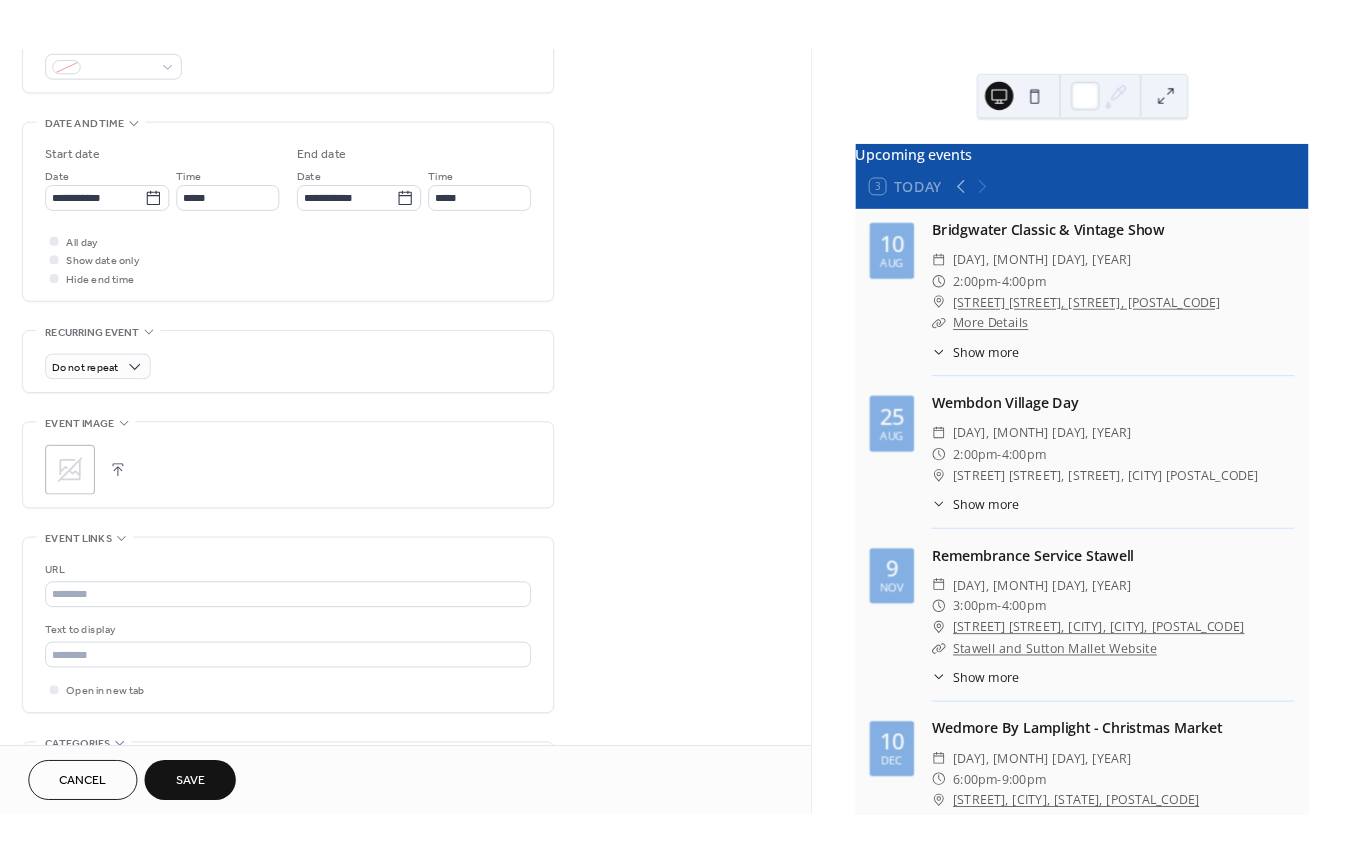 scroll, scrollTop: 570, scrollLeft: 0, axis: vertical 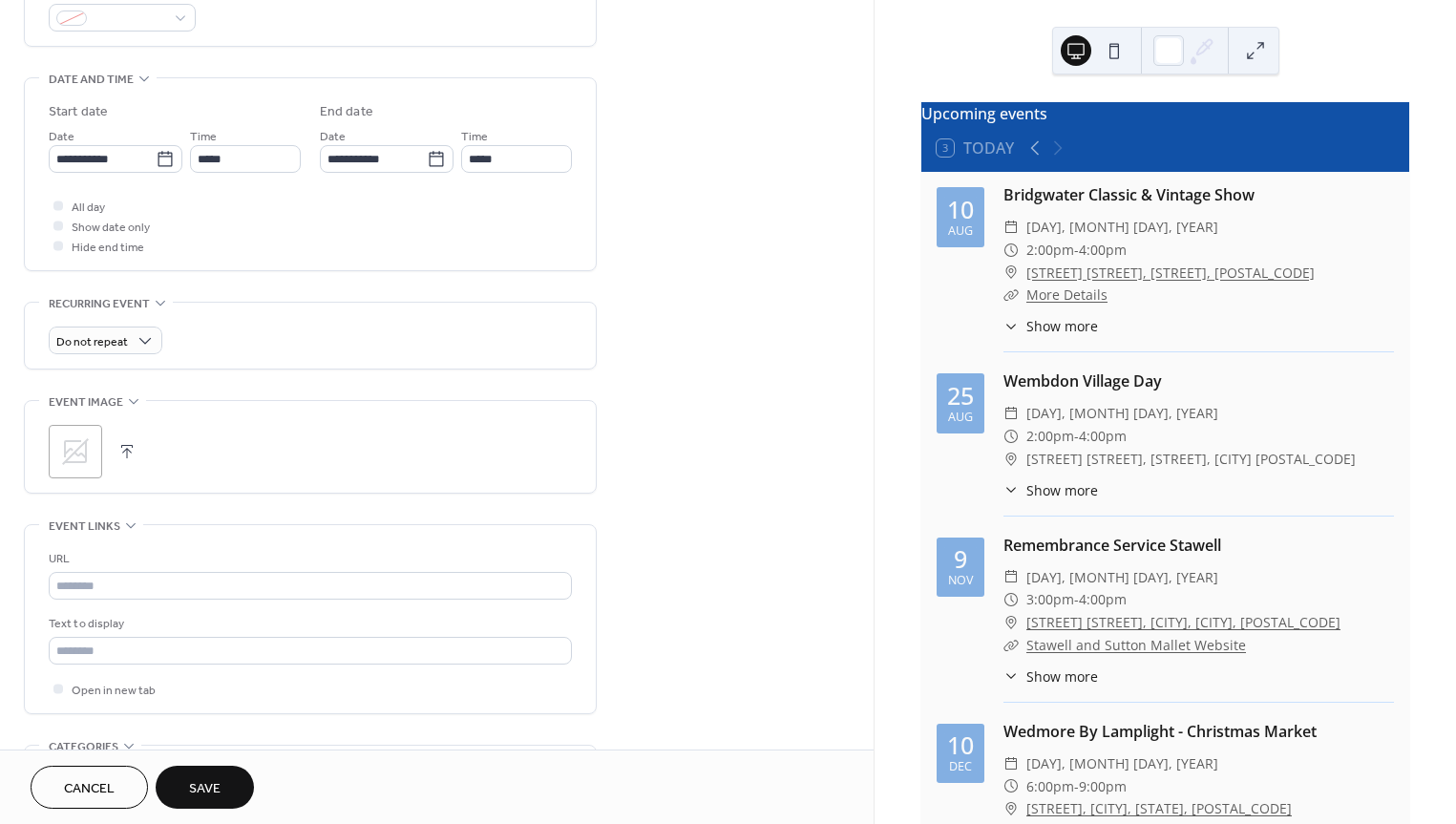 click 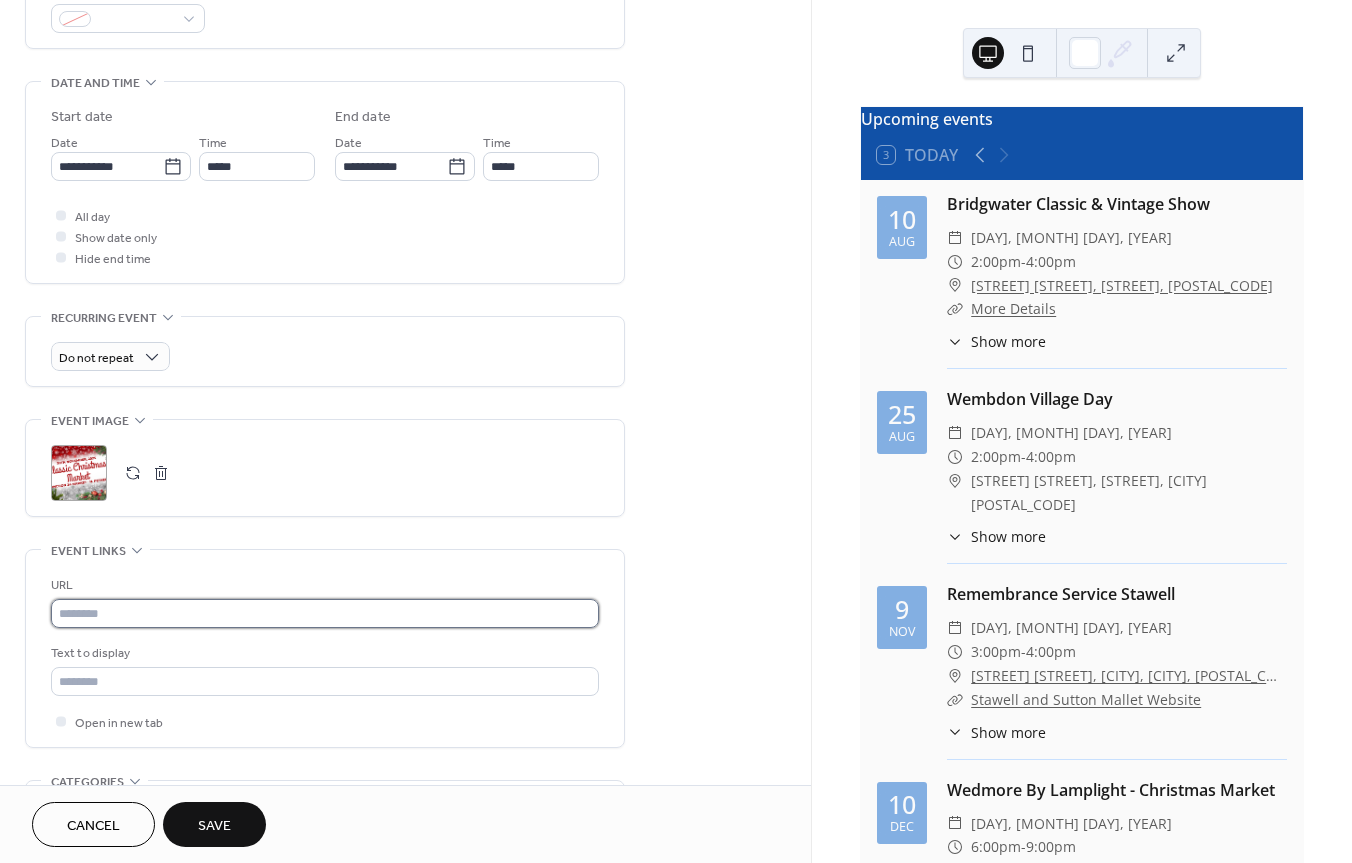 click at bounding box center (325, 613) 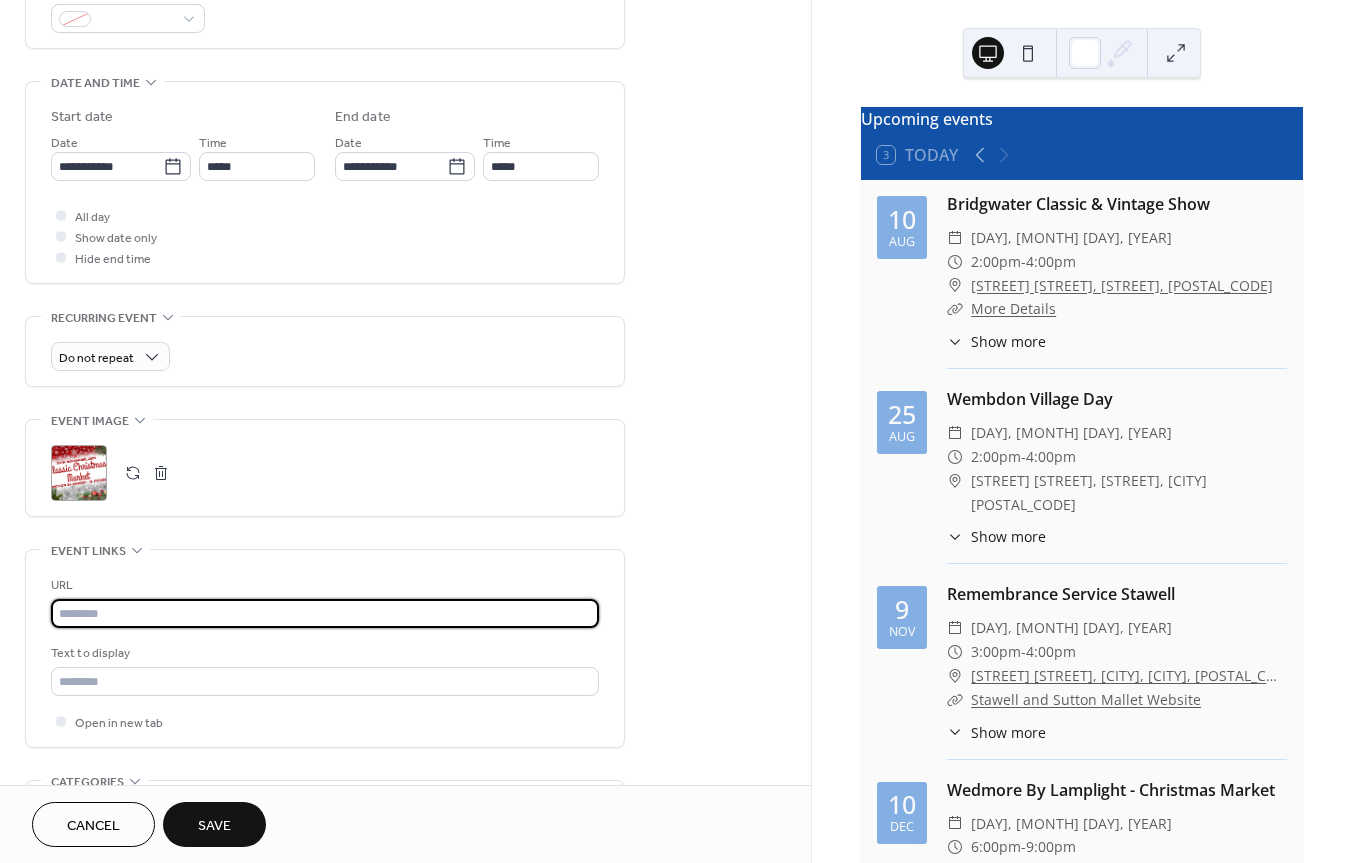 paste on "**********" 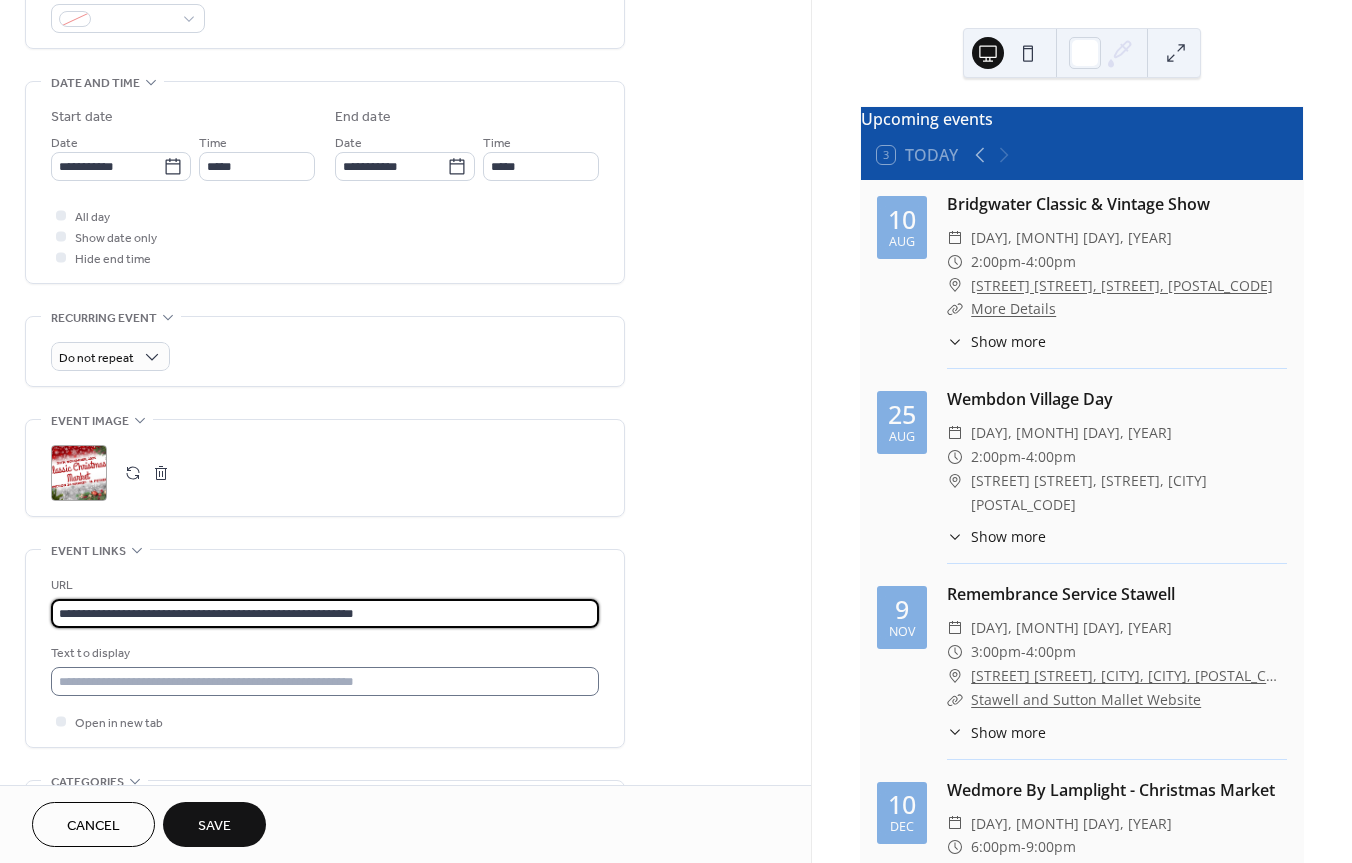type on "**********" 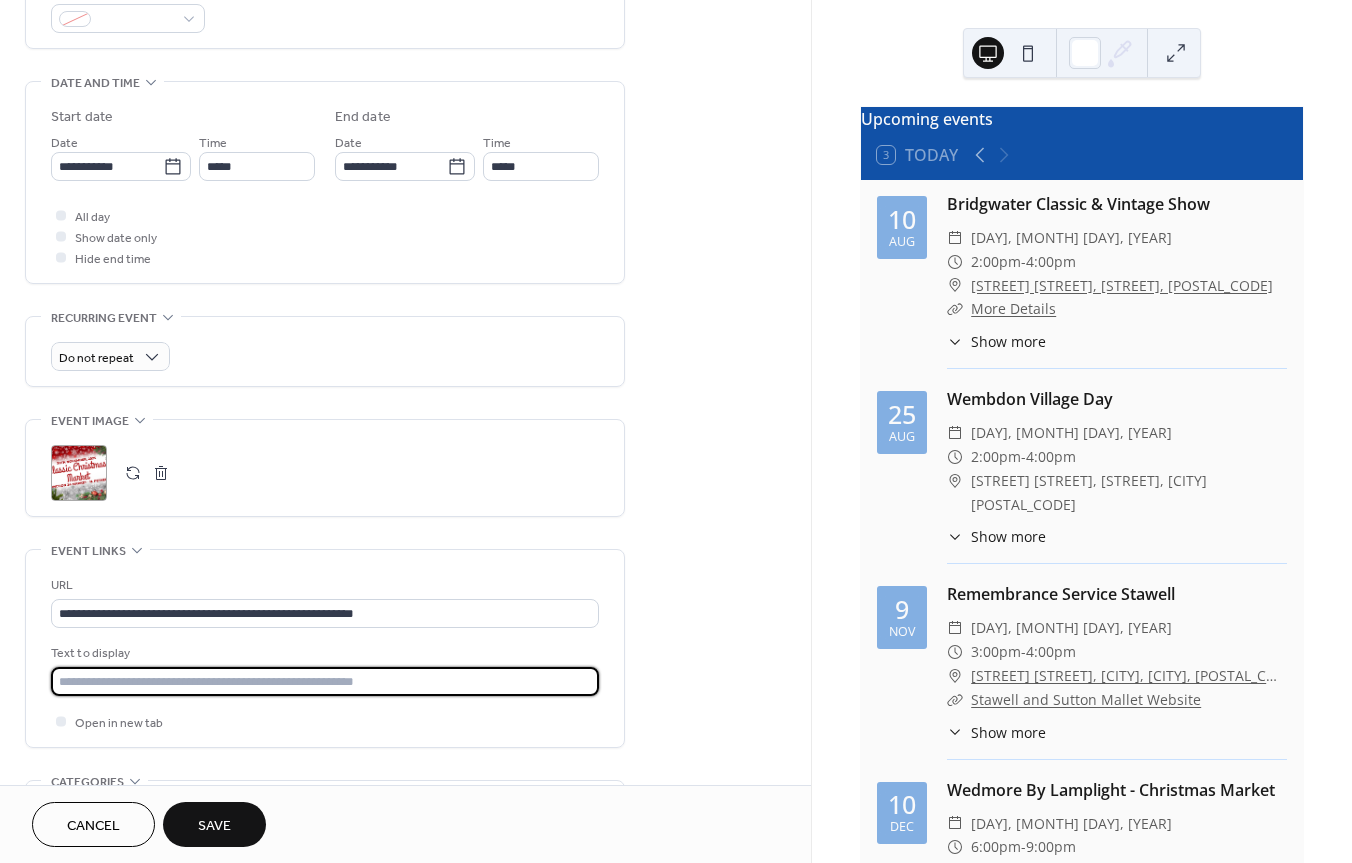 click at bounding box center (325, 681) 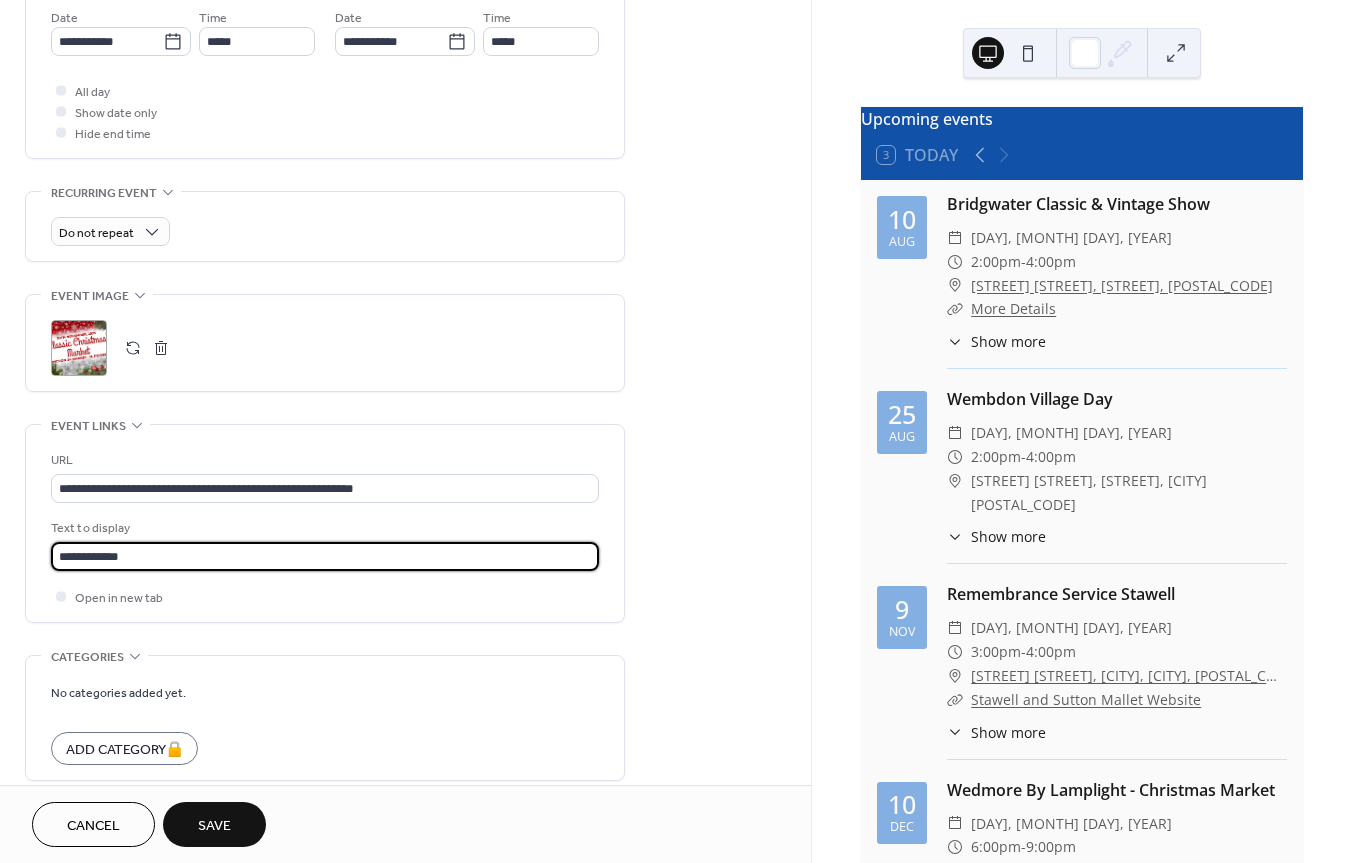 scroll, scrollTop: 785, scrollLeft: 0, axis: vertical 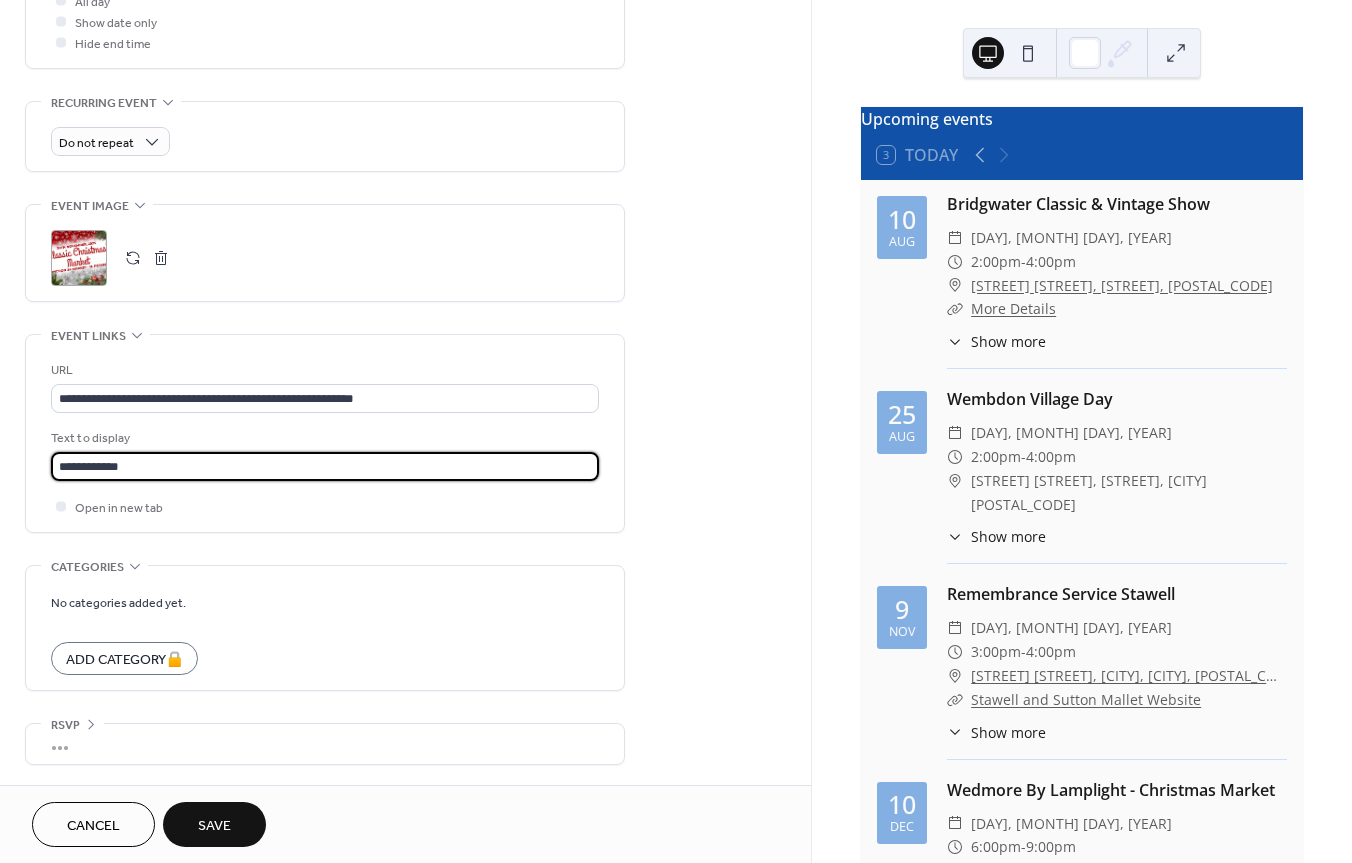 type on "**********" 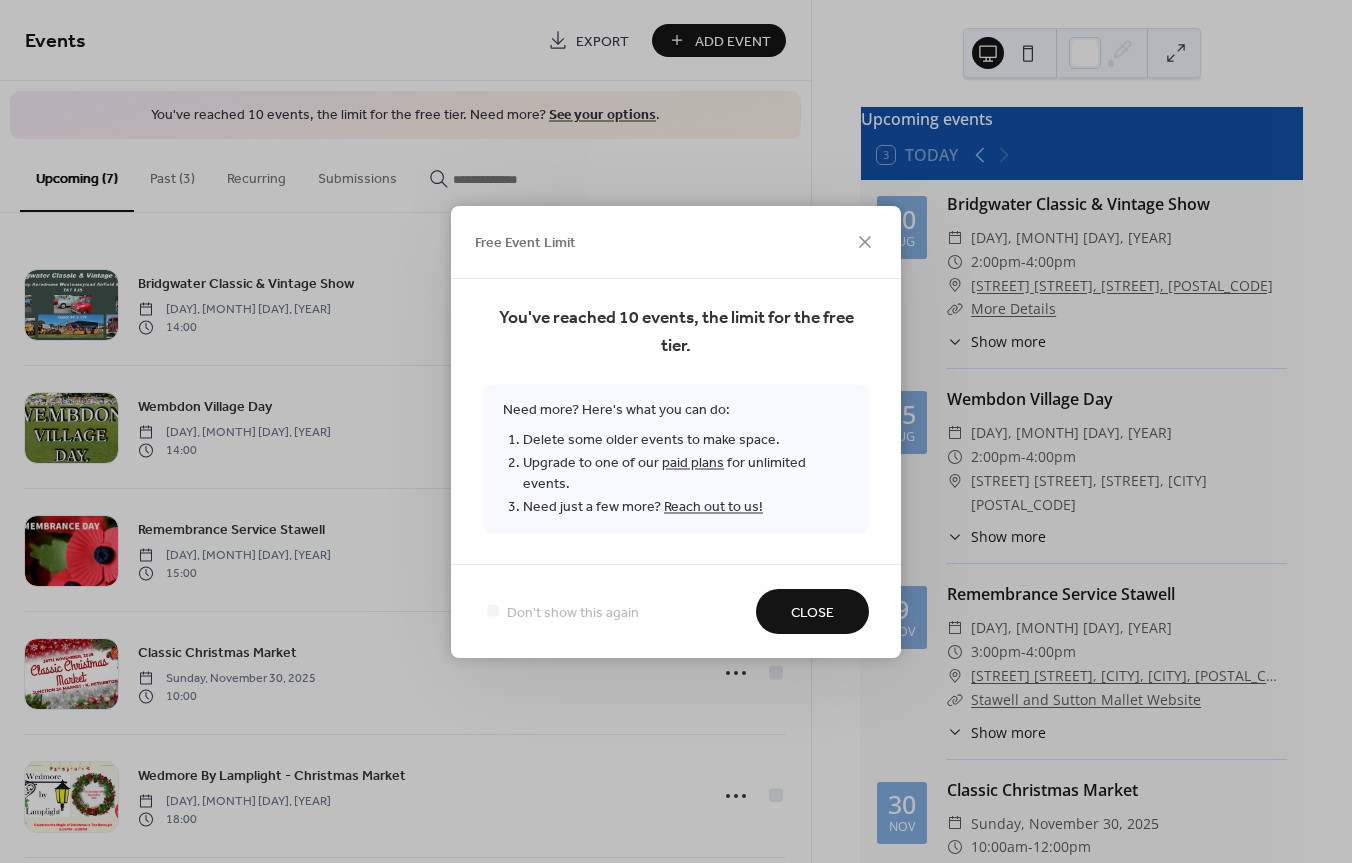 click on "Close" at bounding box center [812, 612] 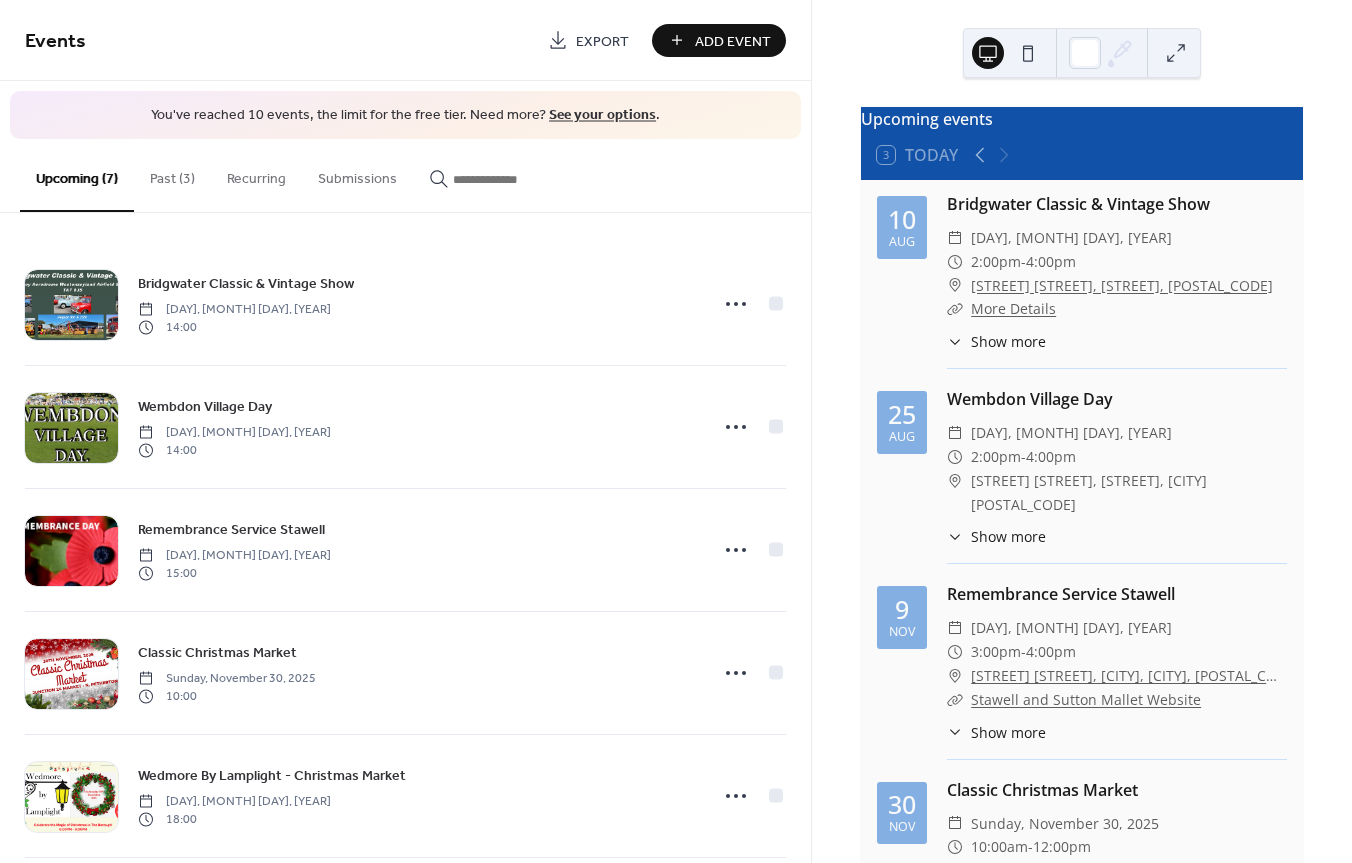 click on "Past (3)" at bounding box center (172, 174) 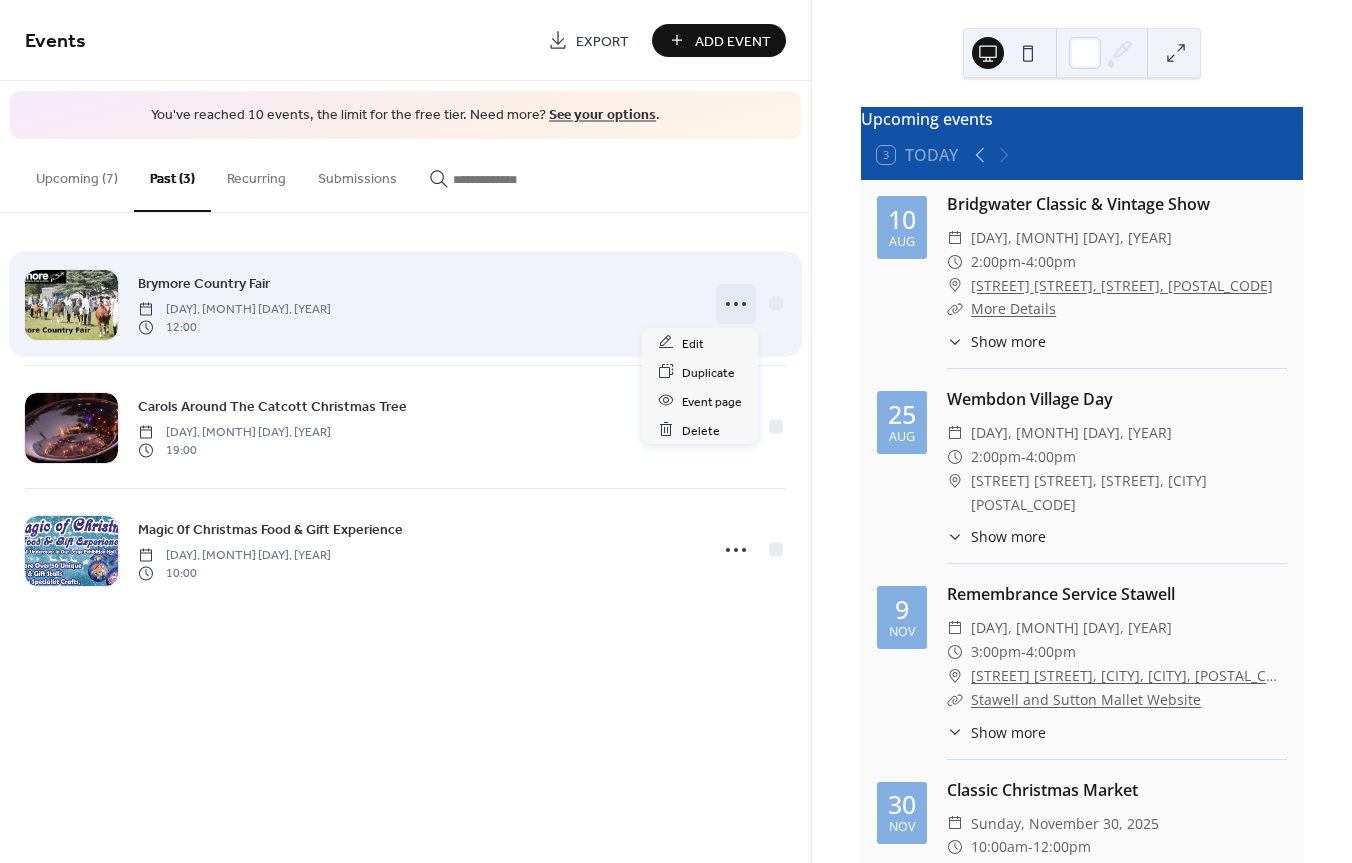 click 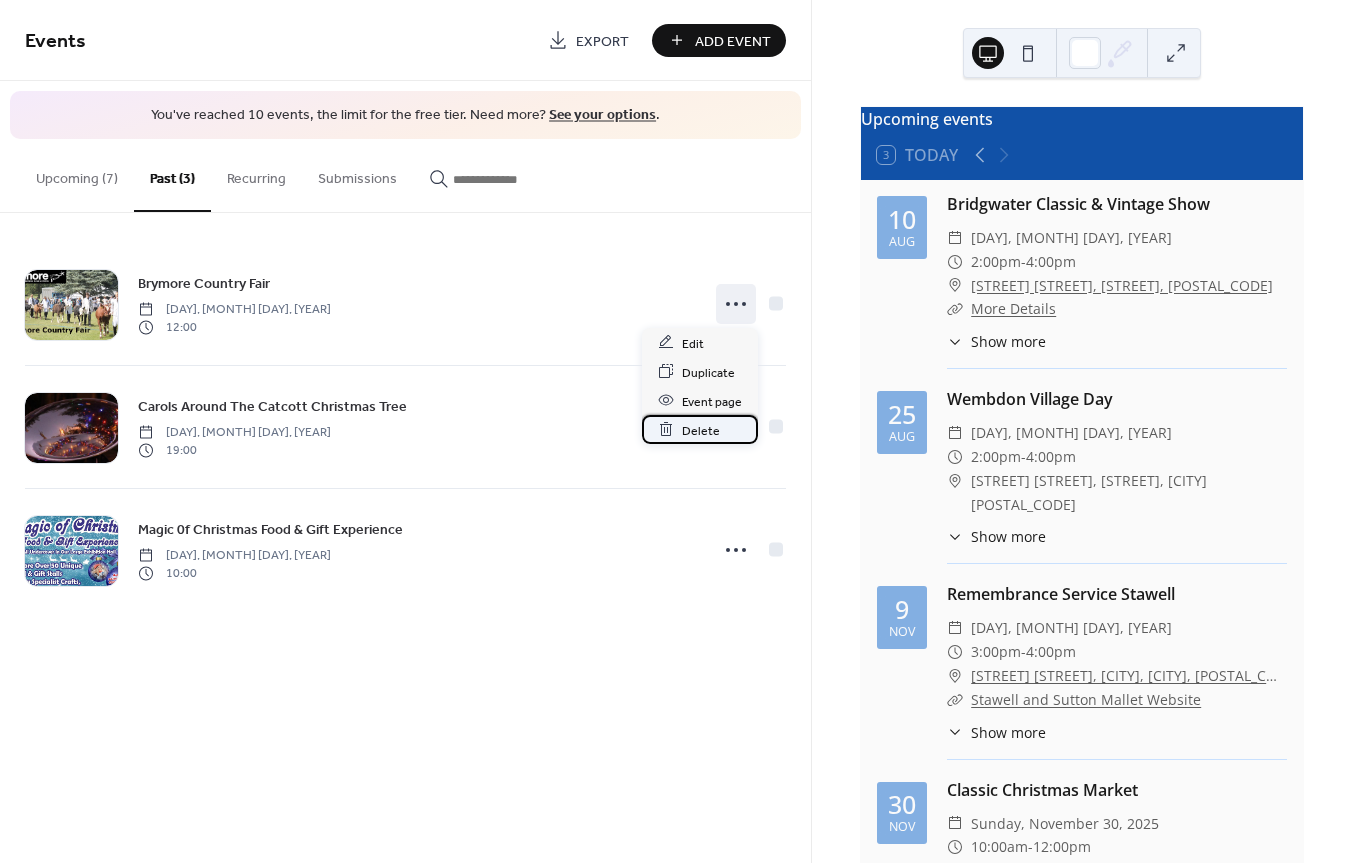 click on "Delete" at bounding box center [701, 430] 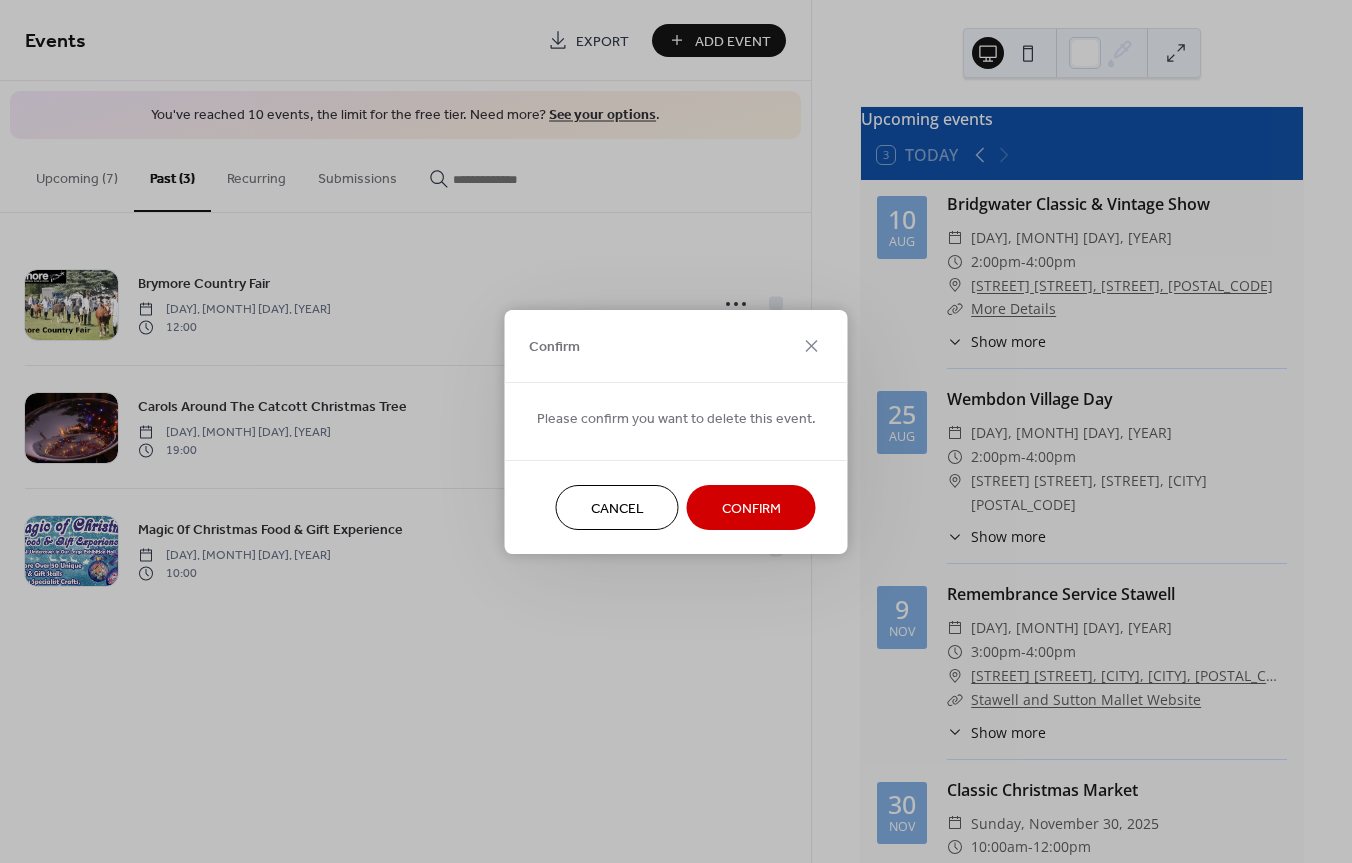 click on "Confirm" at bounding box center [751, 508] 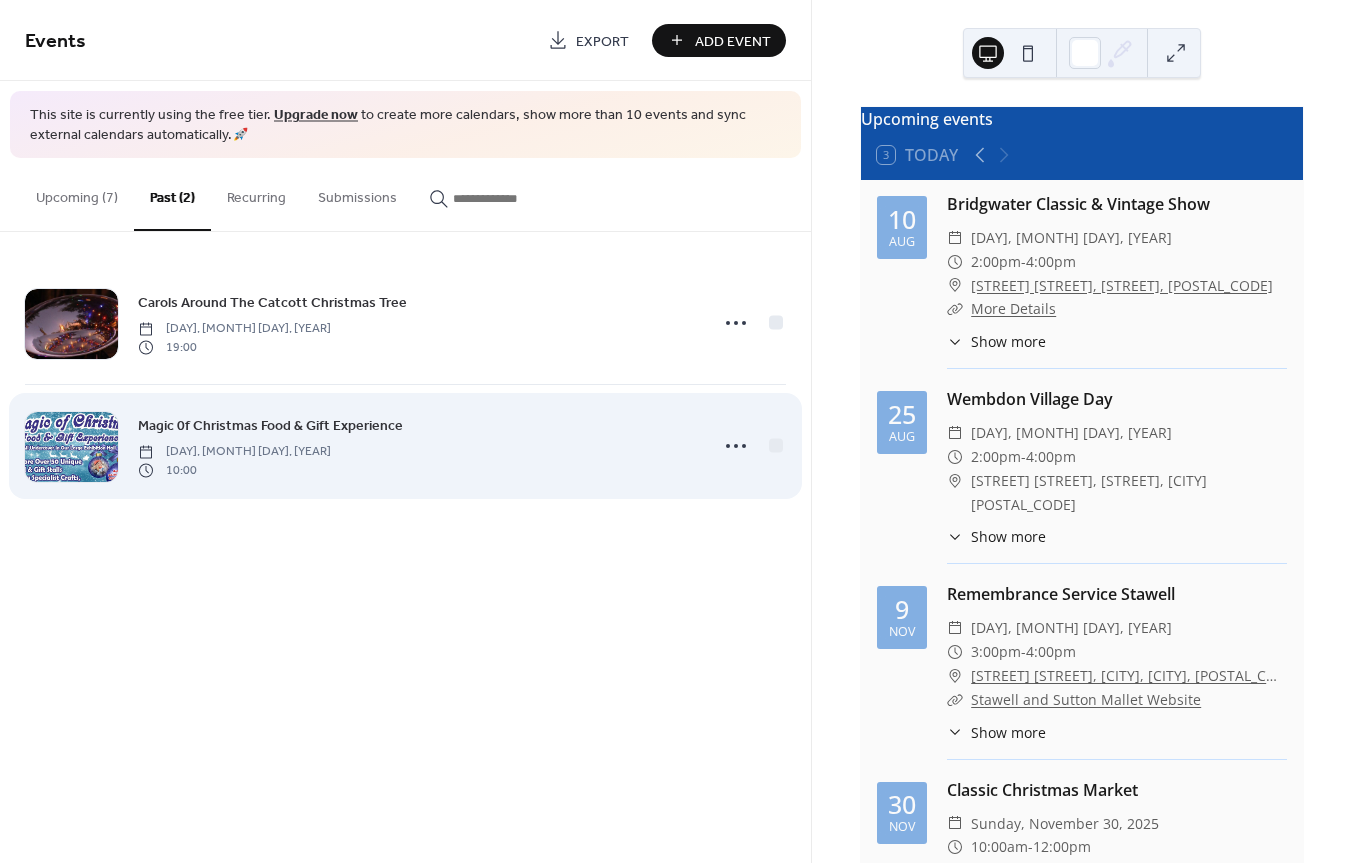 click on "Magic 0f Christmas Food & Gift Experience Sunday, December 8, 2024 10:00" at bounding box center (417, 446) 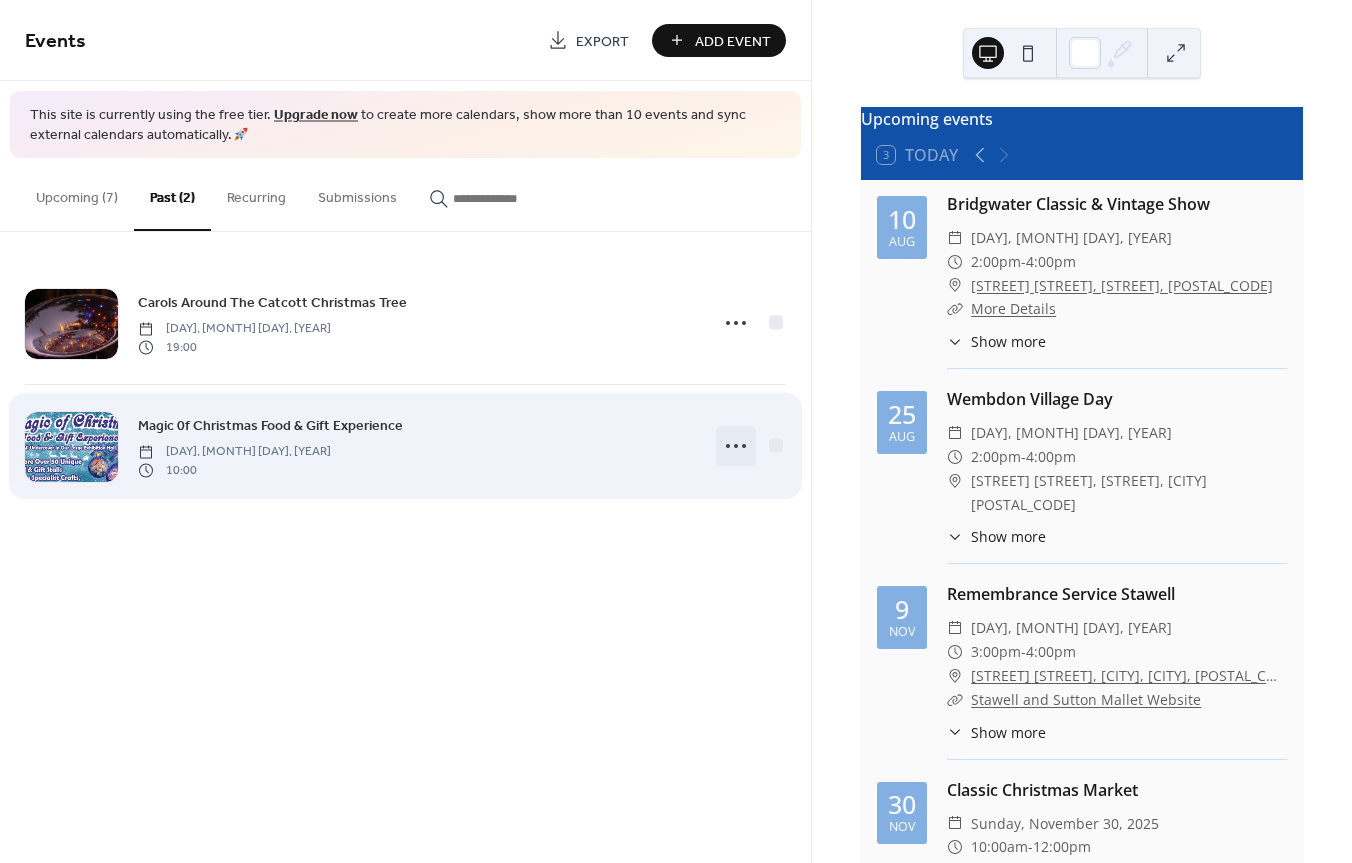 click 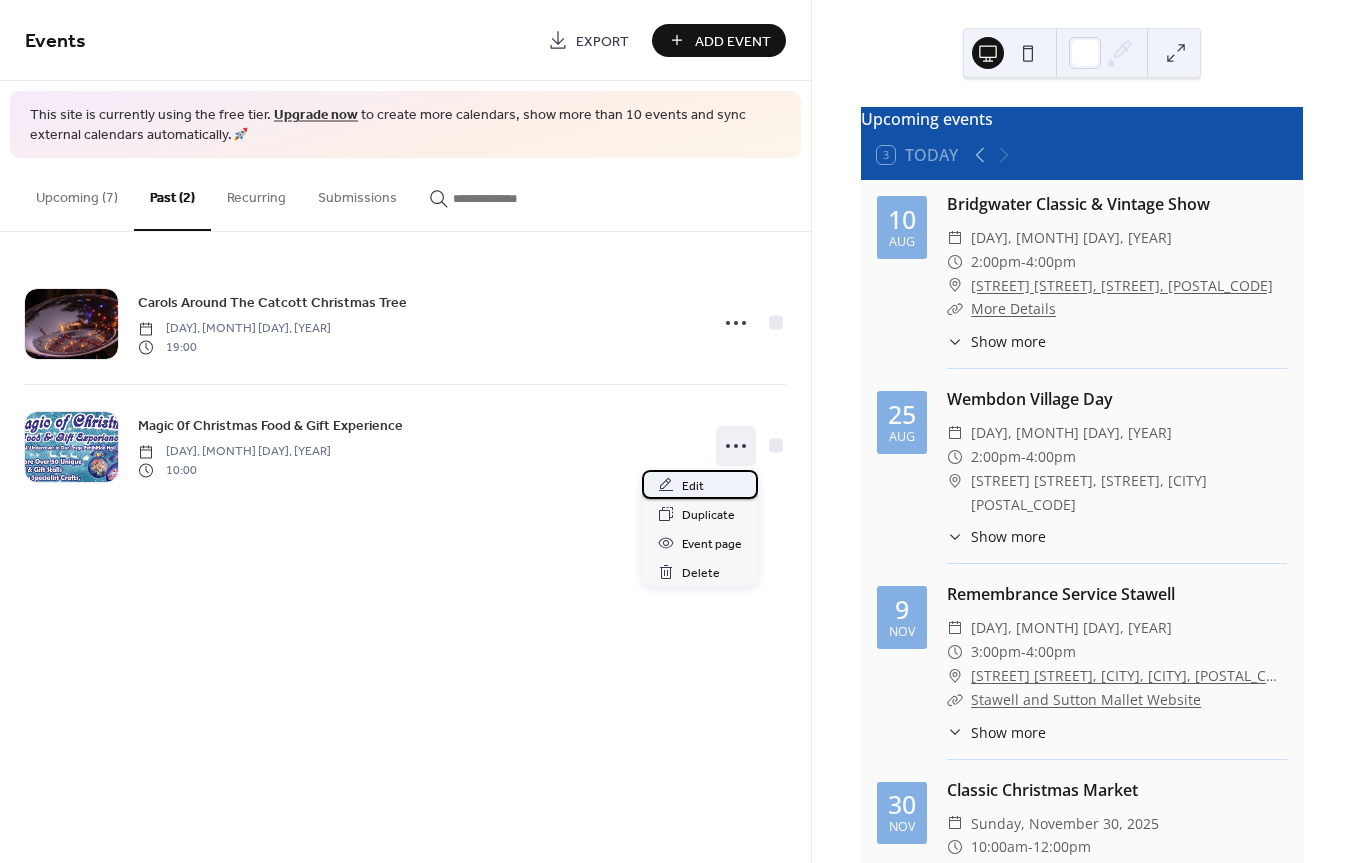 click on "Edit" at bounding box center (693, 486) 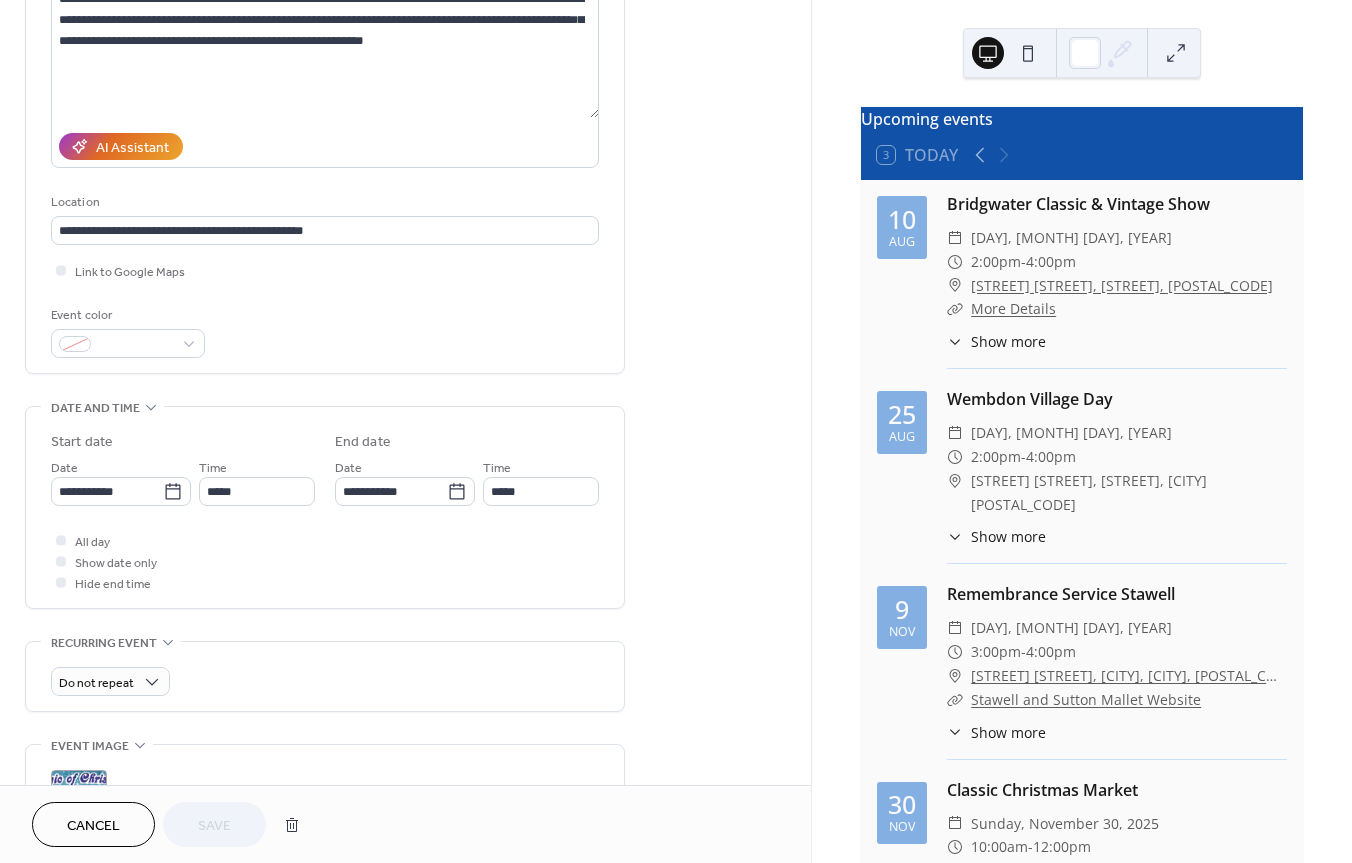 scroll, scrollTop: 0, scrollLeft: 0, axis: both 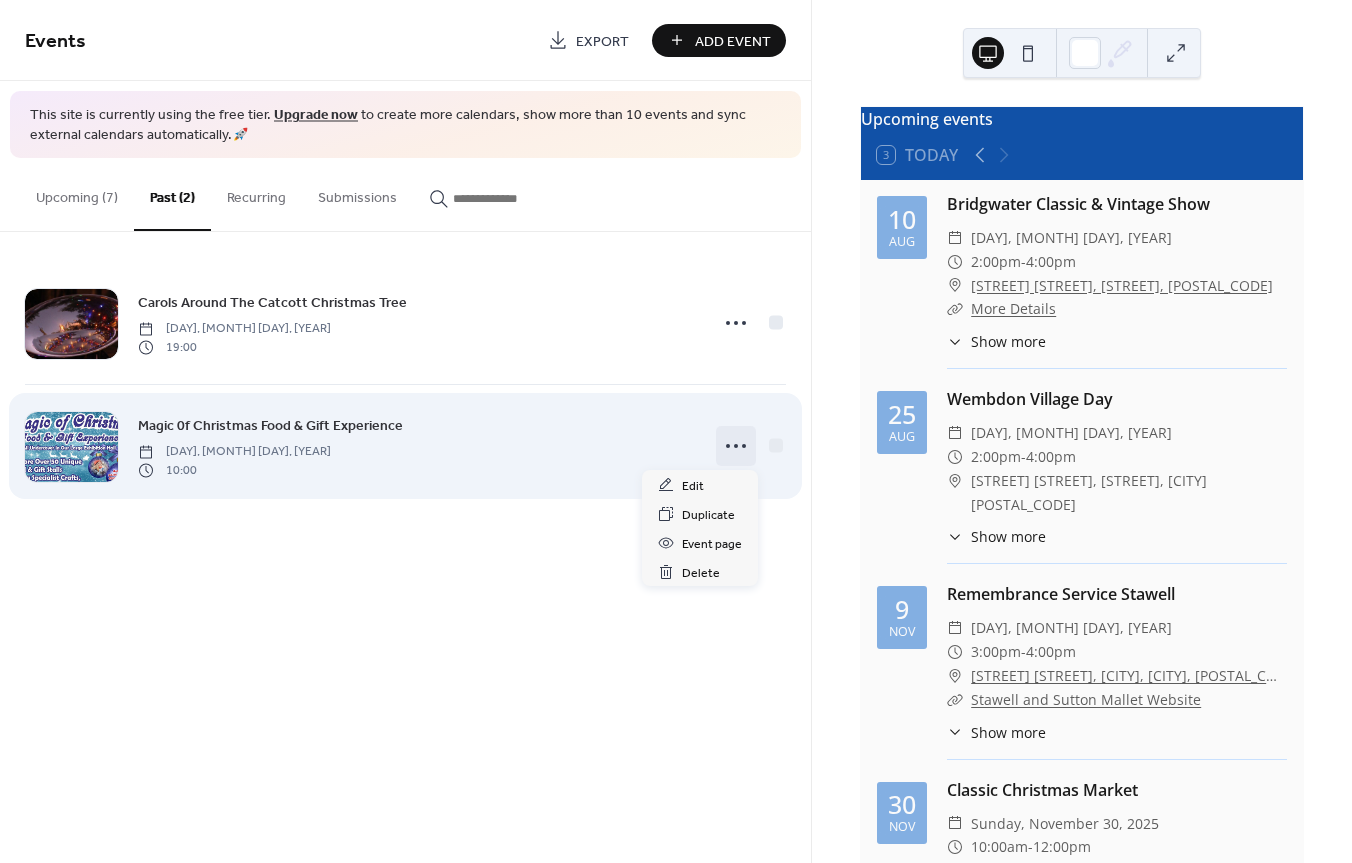 click 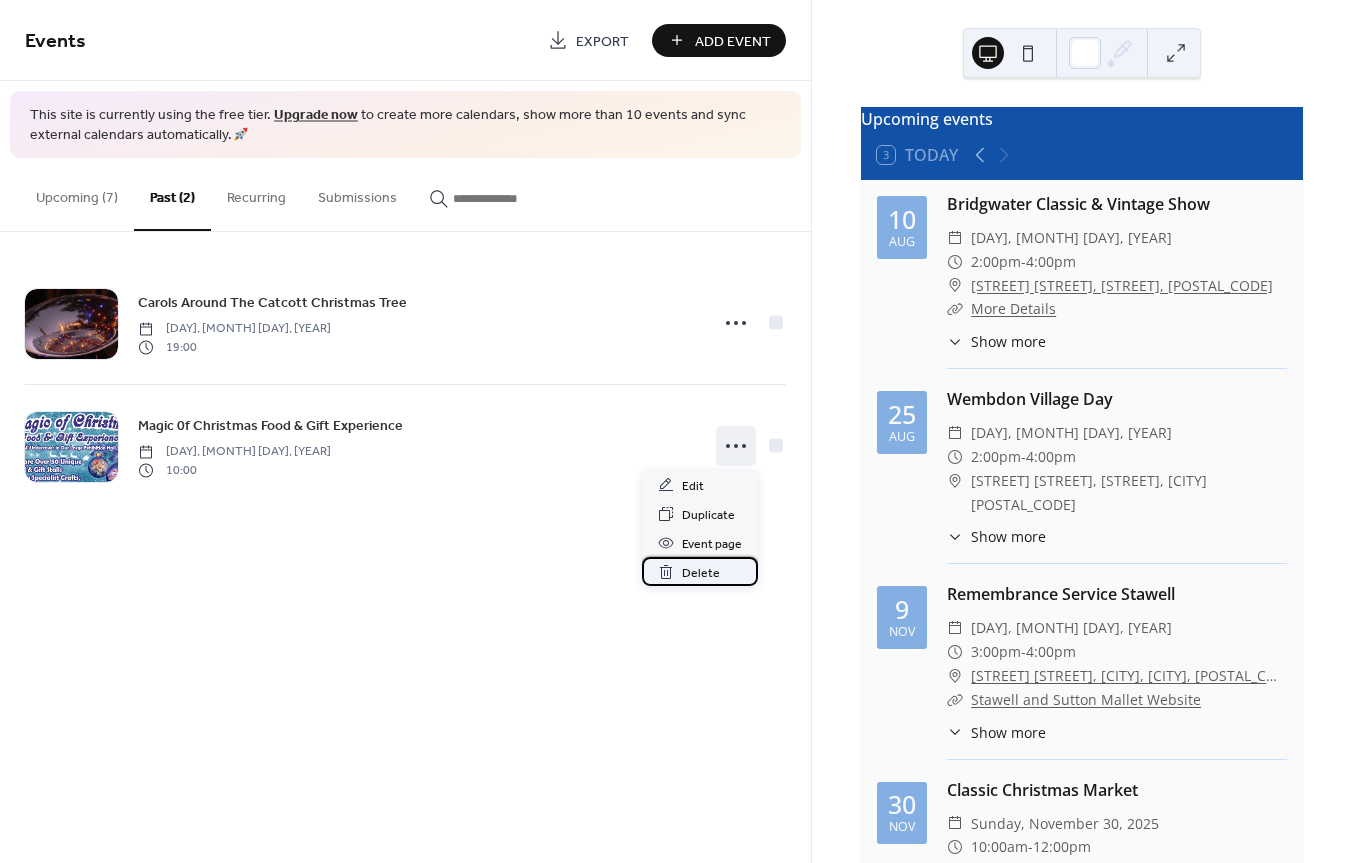 click on "Delete" at bounding box center [701, 573] 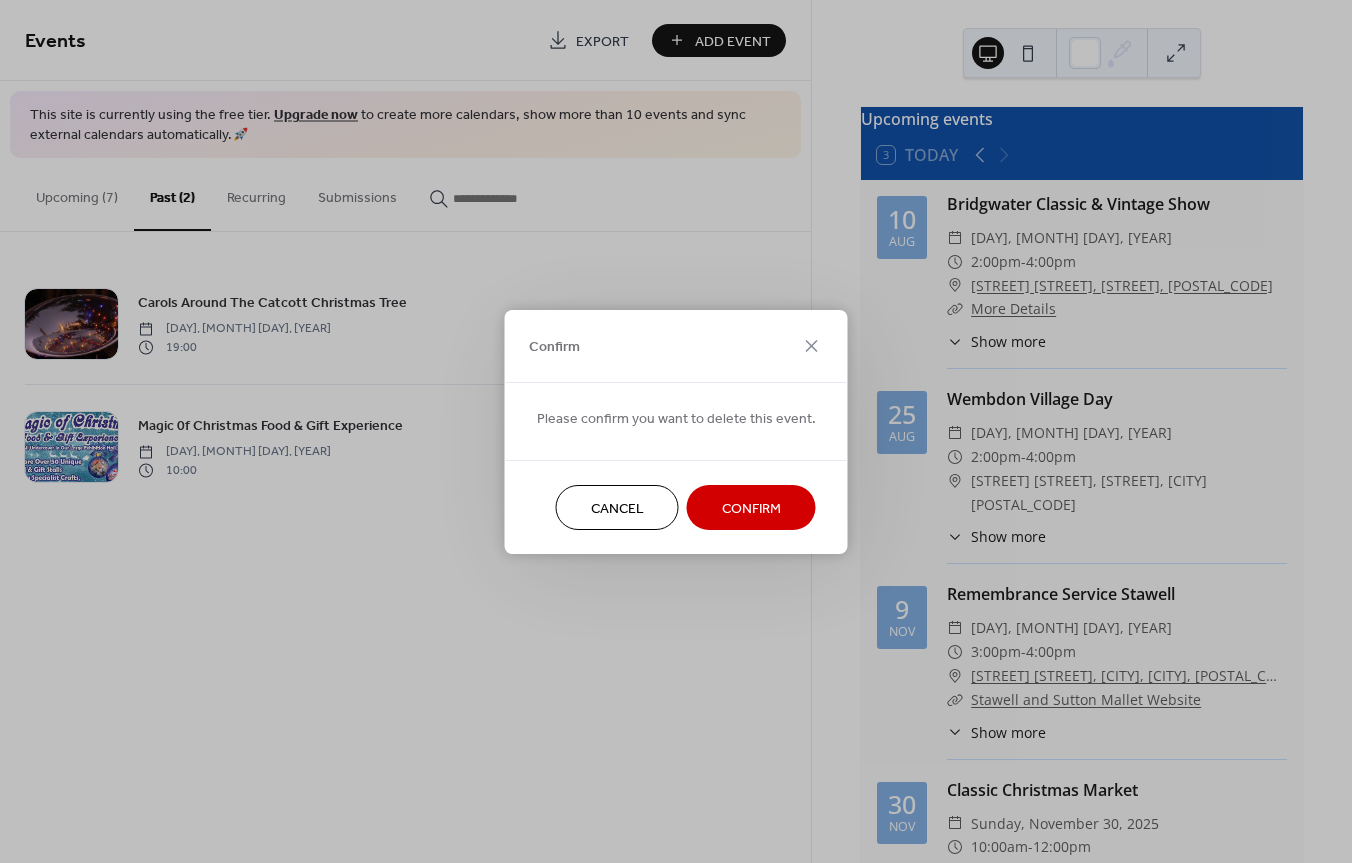 click on "Confirm" at bounding box center (751, 508) 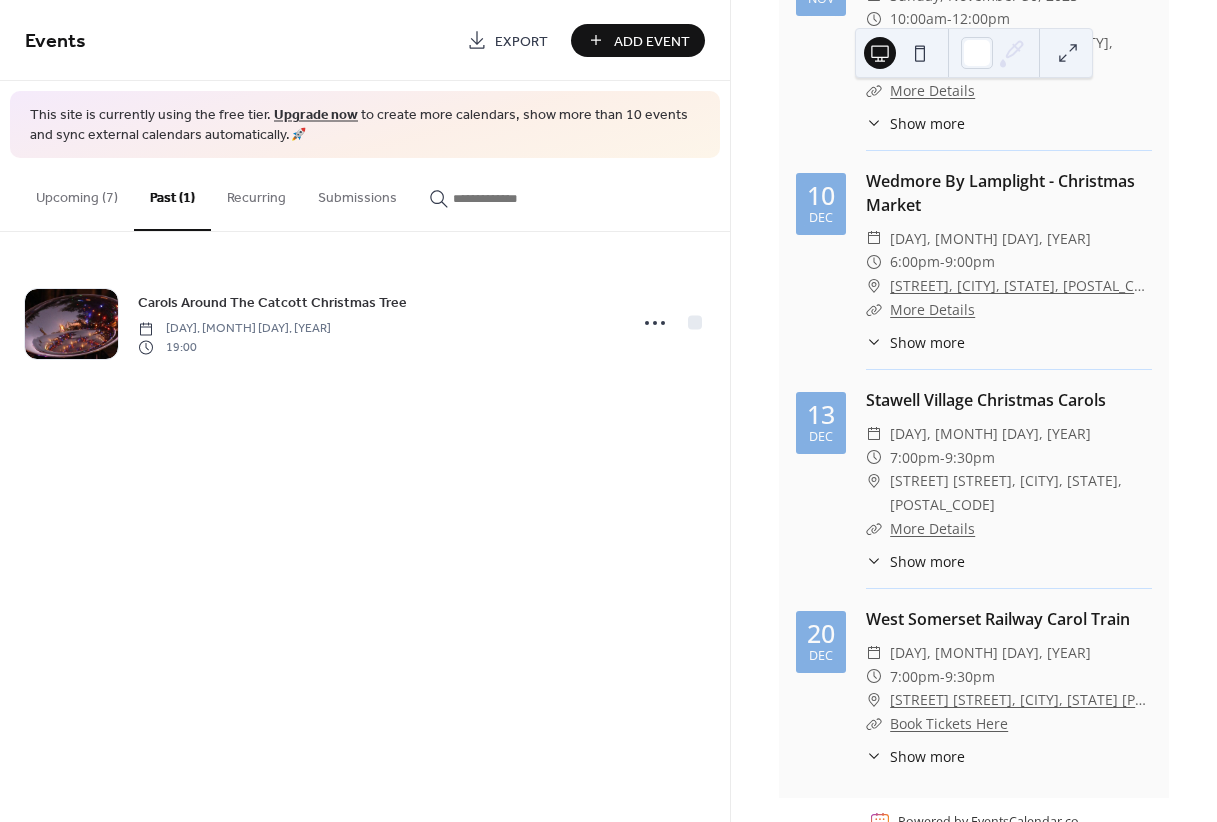 scroll, scrollTop: 852, scrollLeft: 0, axis: vertical 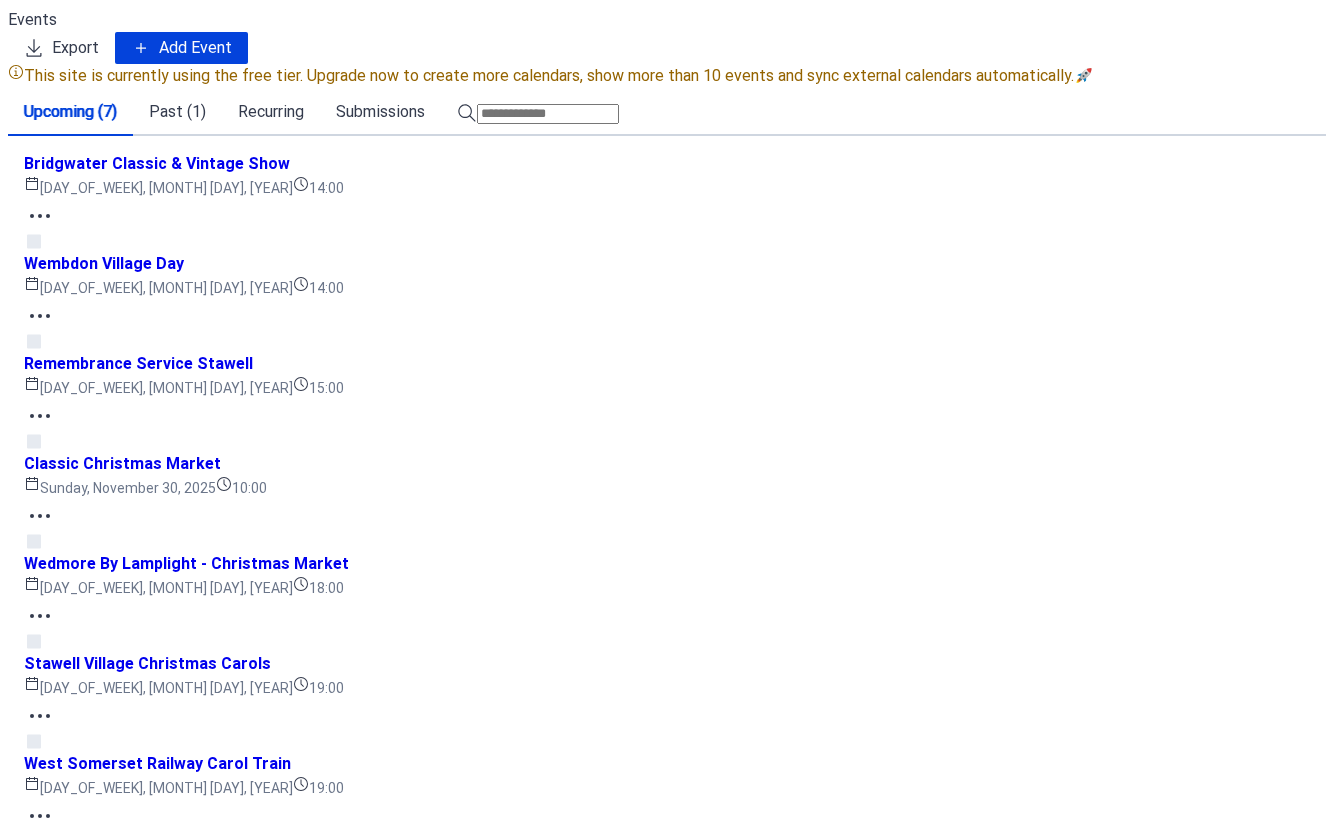 click 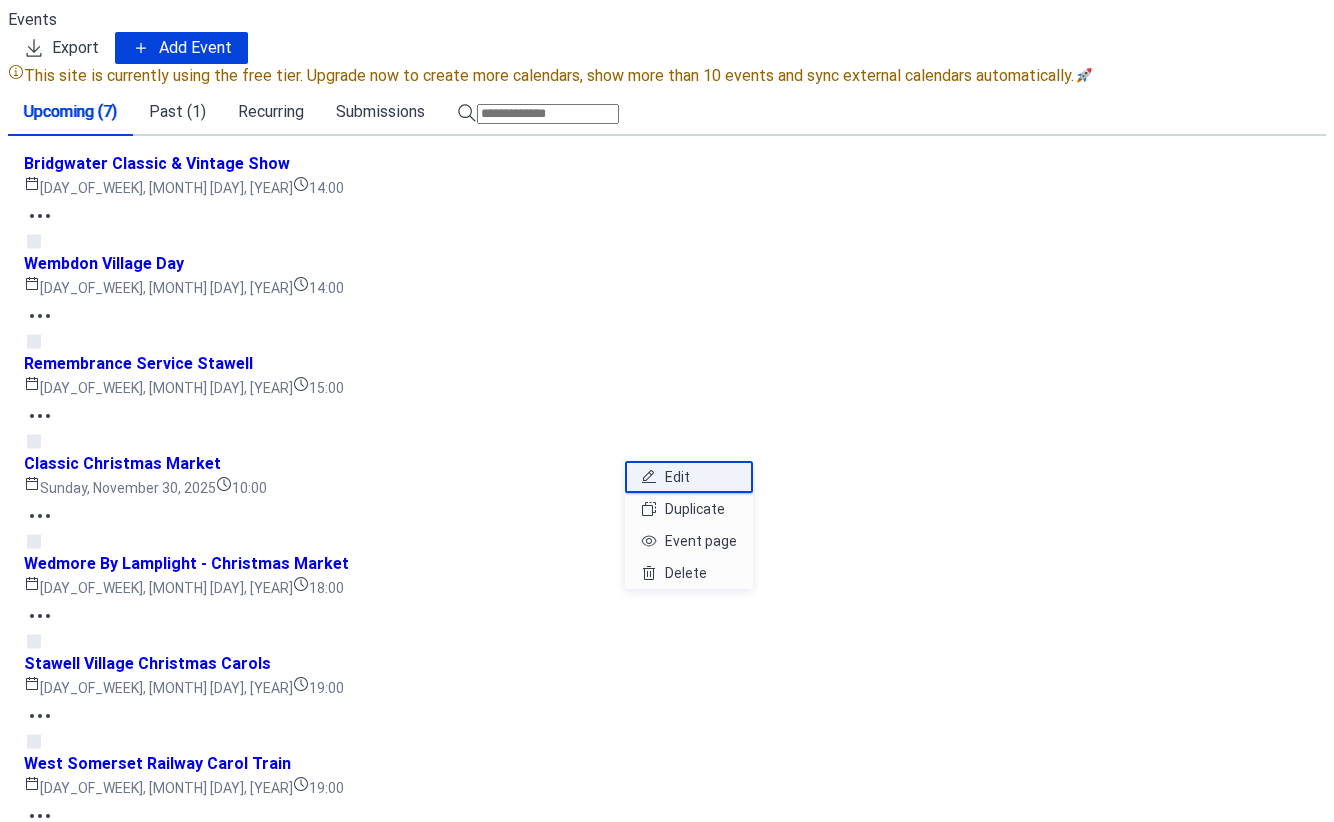 click on "Edit" at bounding box center (677, 477) 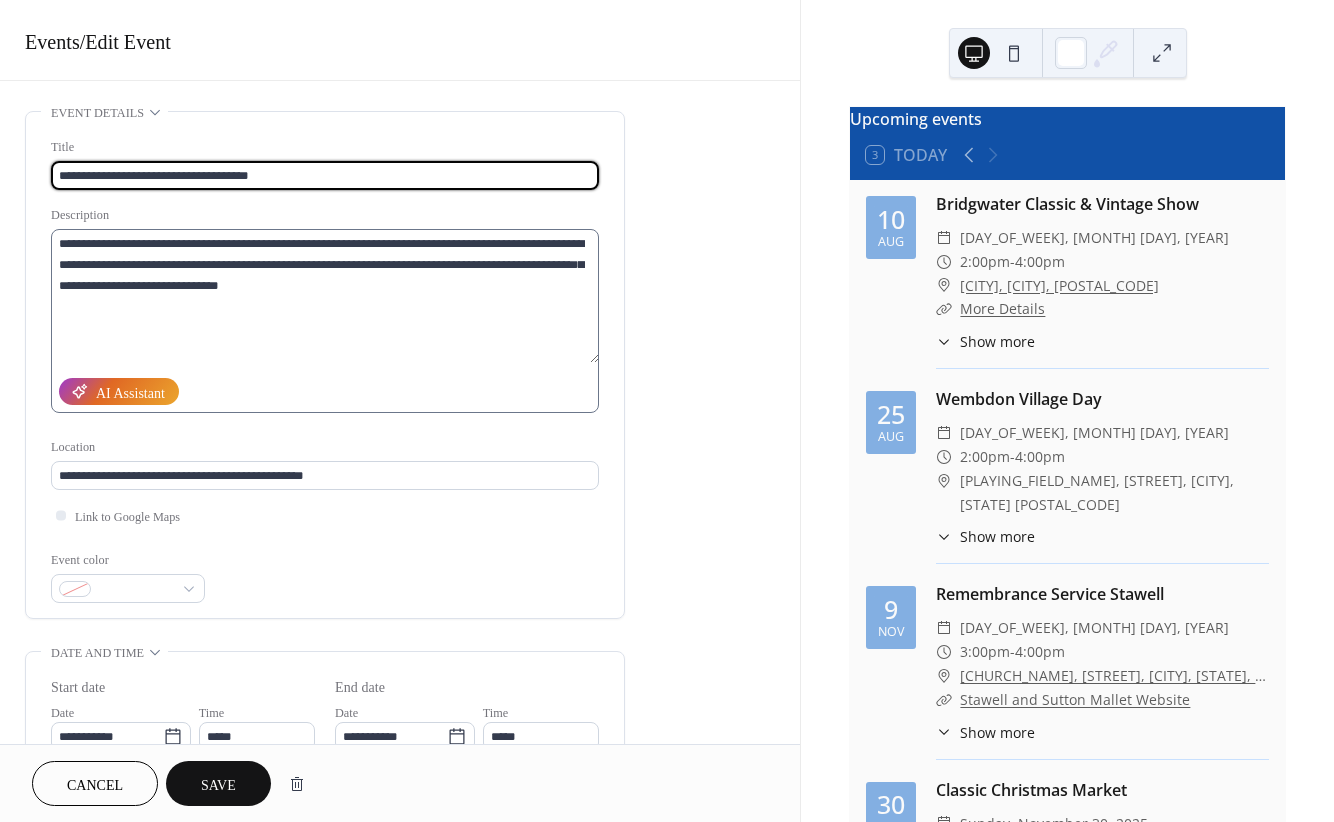 type on "**********" 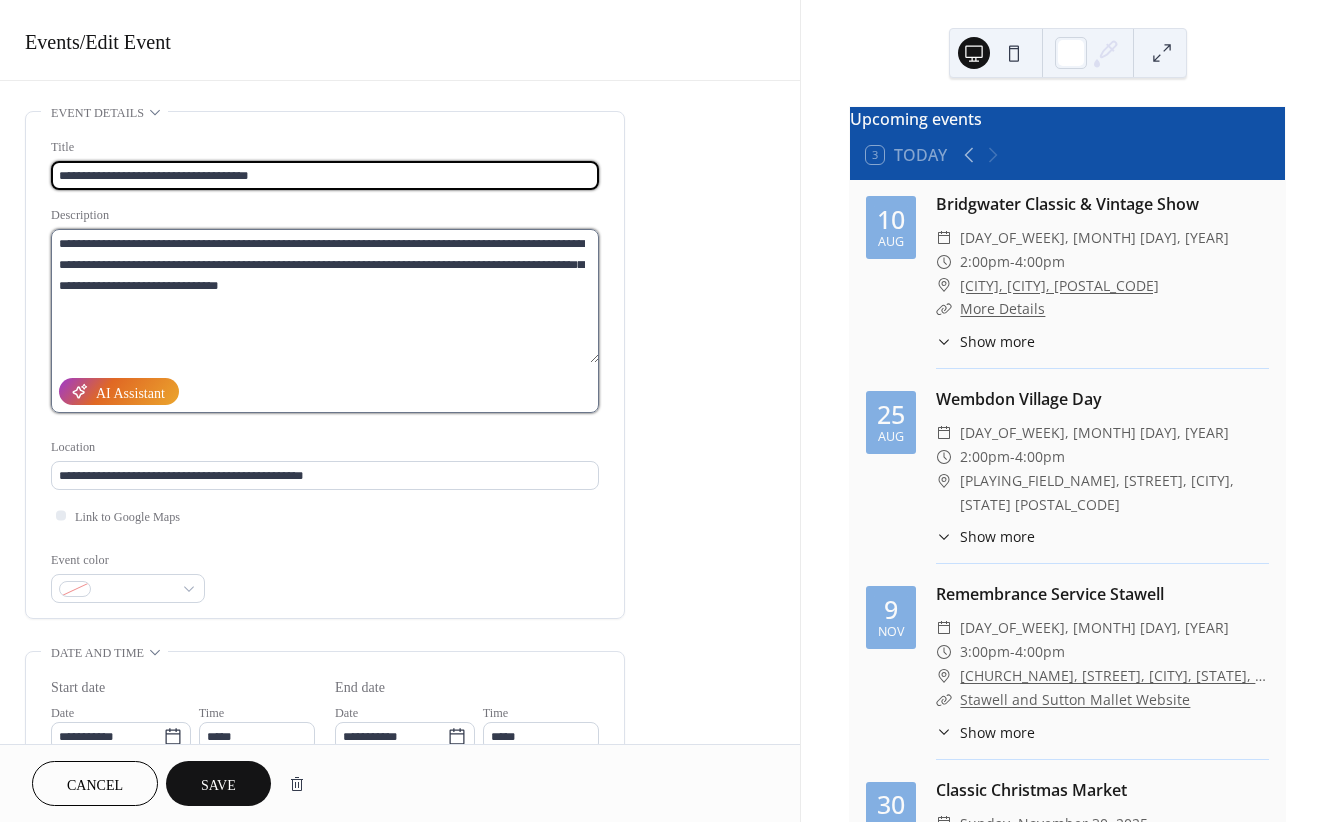click on "**********" at bounding box center [325, 296] 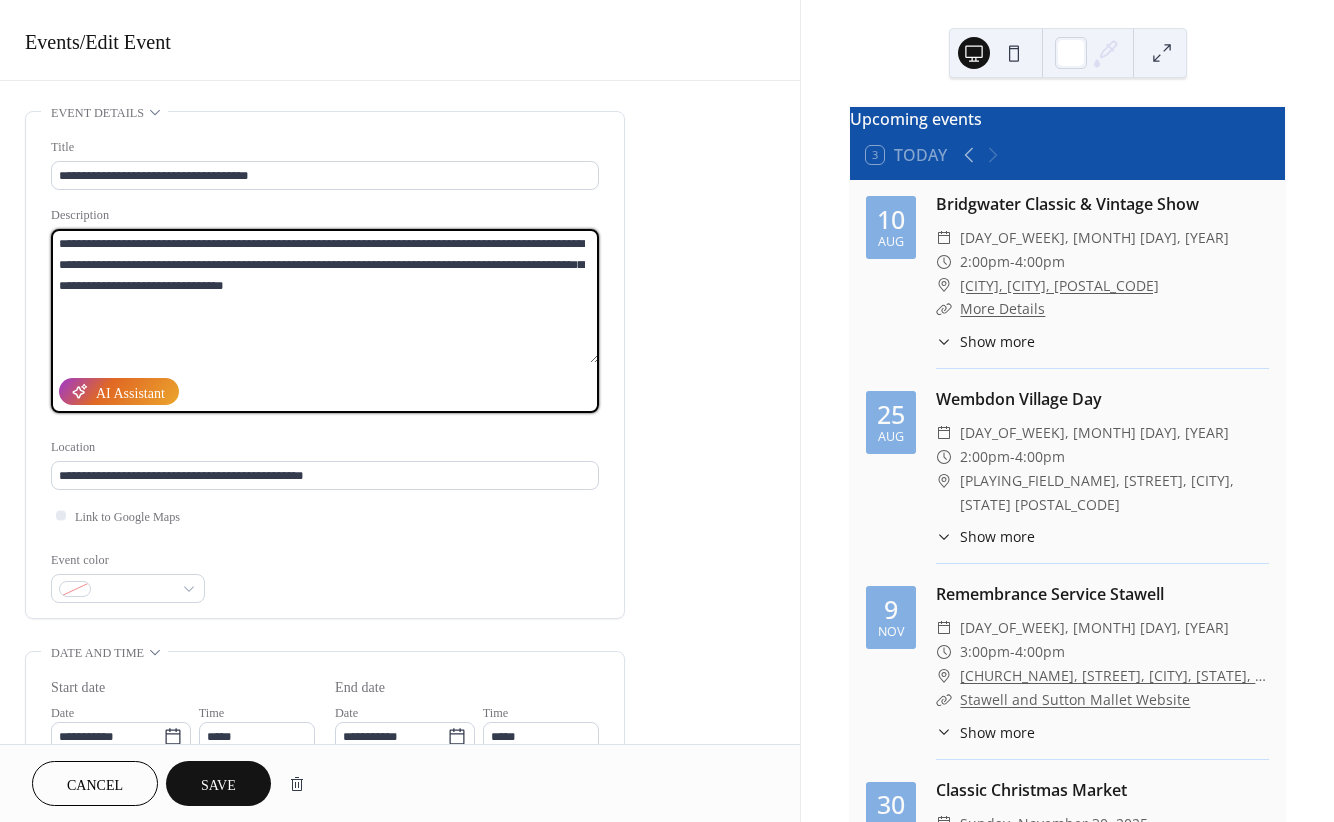 type on "**********" 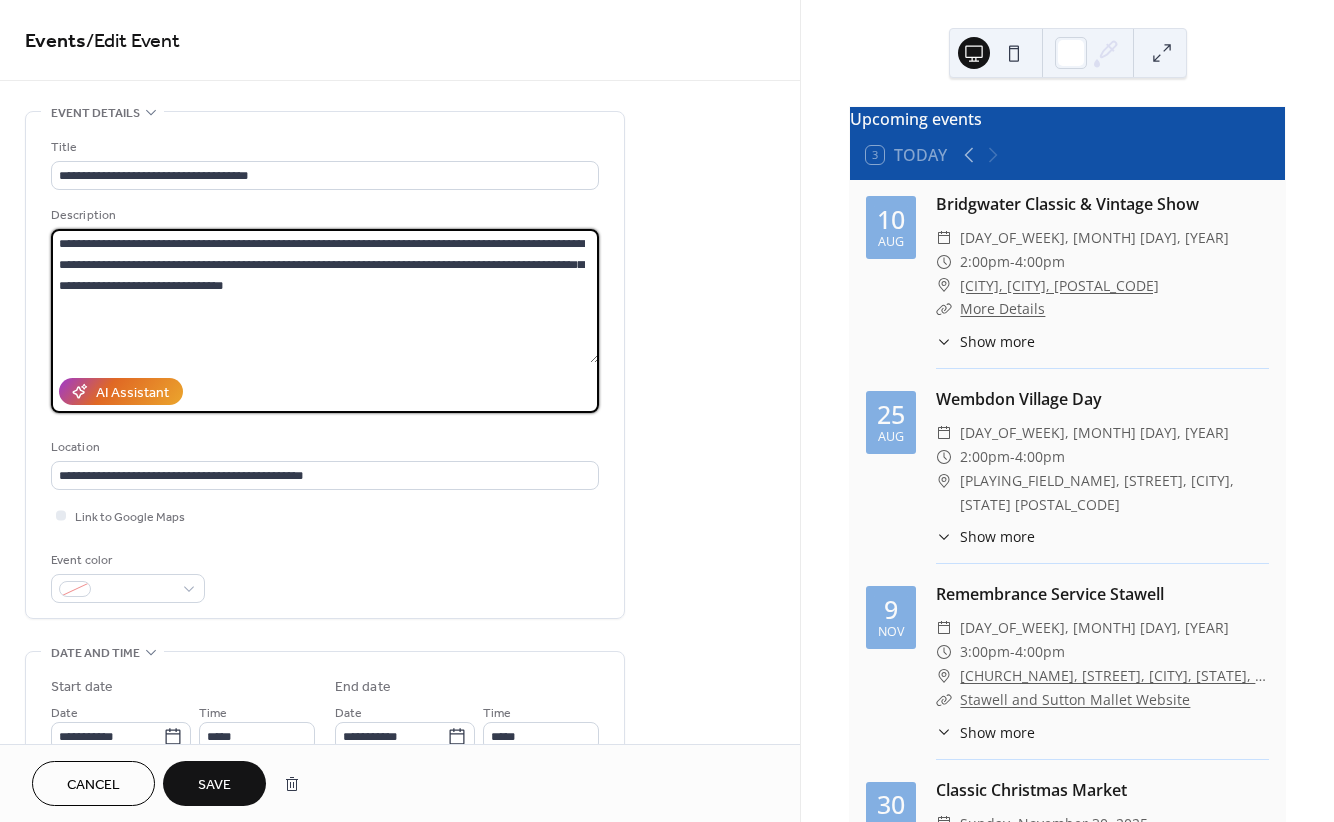 click on "Save" at bounding box center (214, 785) 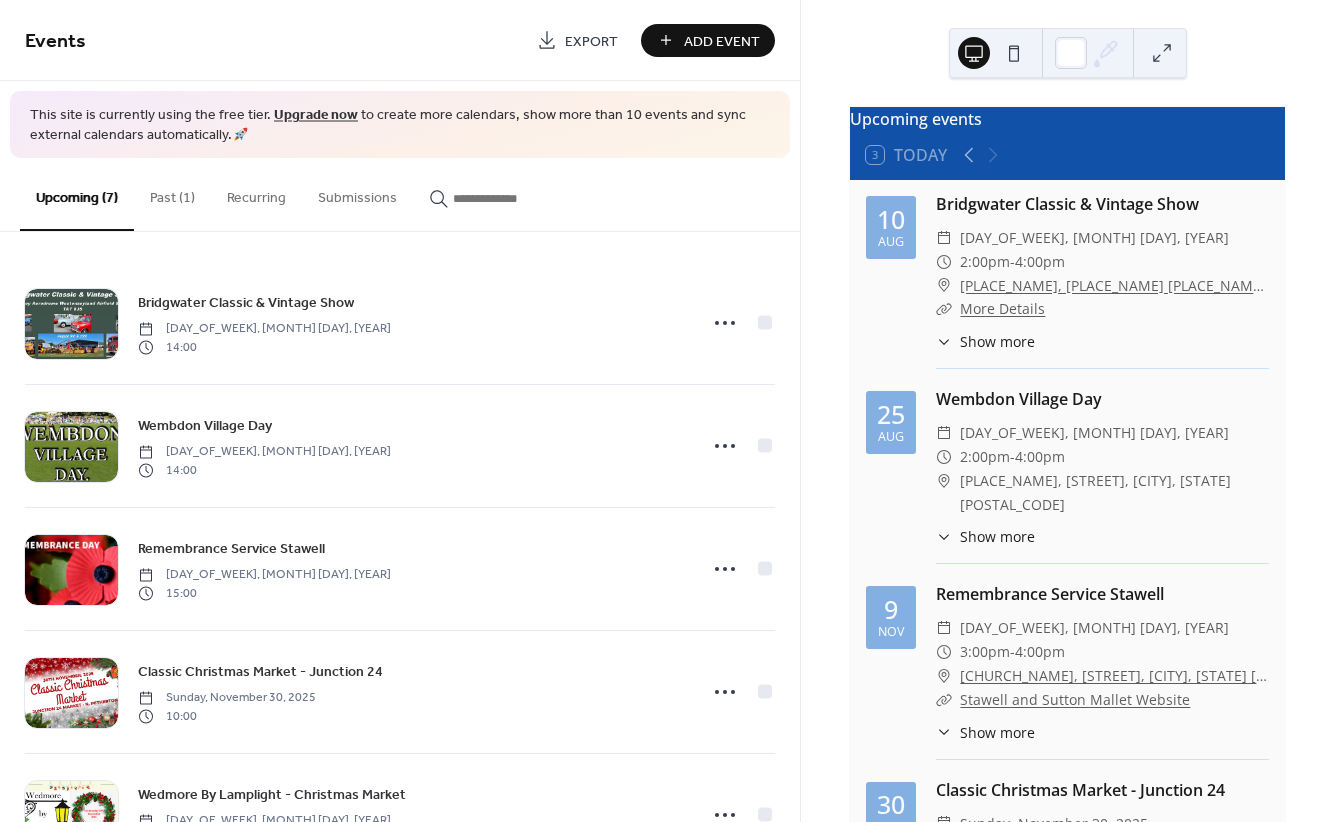 scroll, scrollTop: 0, scrollLeft: 0, axis: both 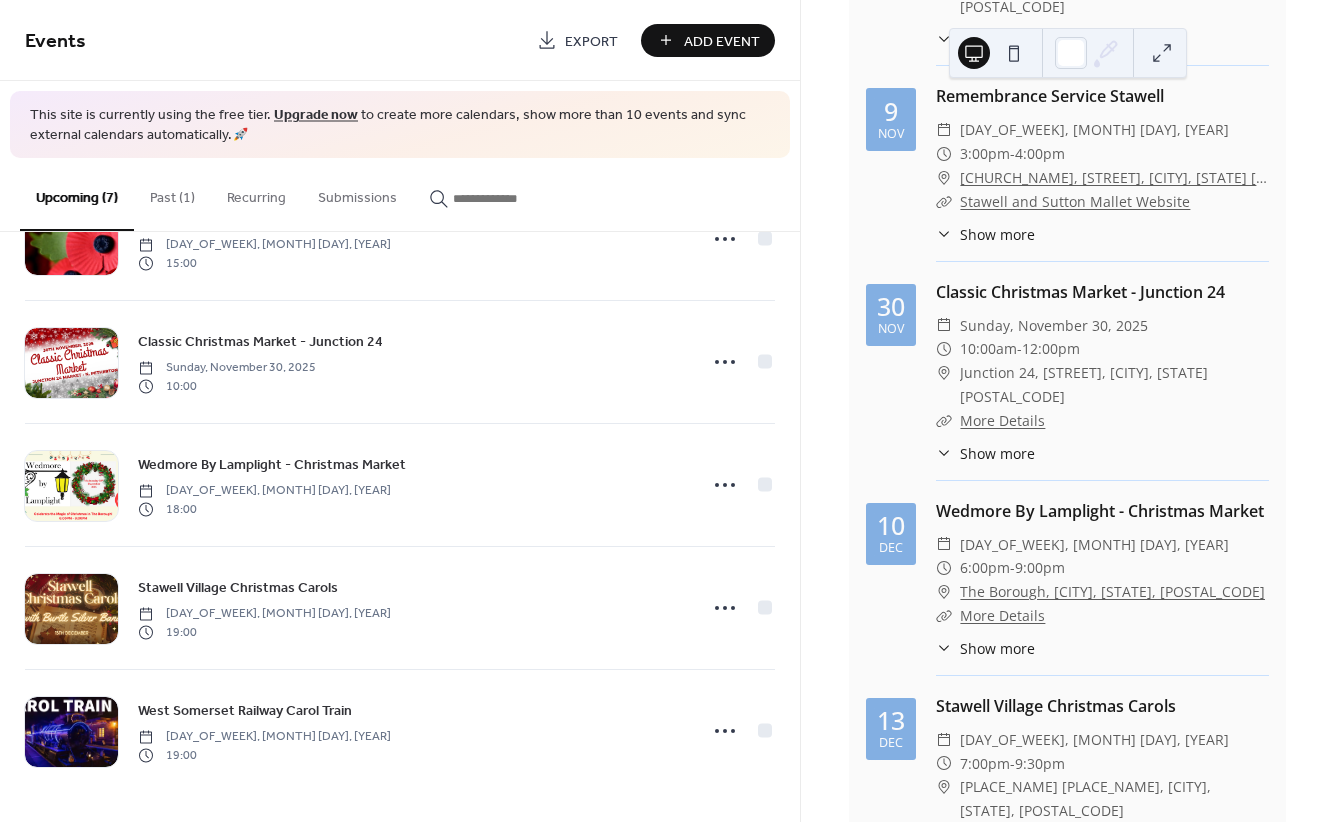 click on "Add Event" at bounding box center [722, 41] 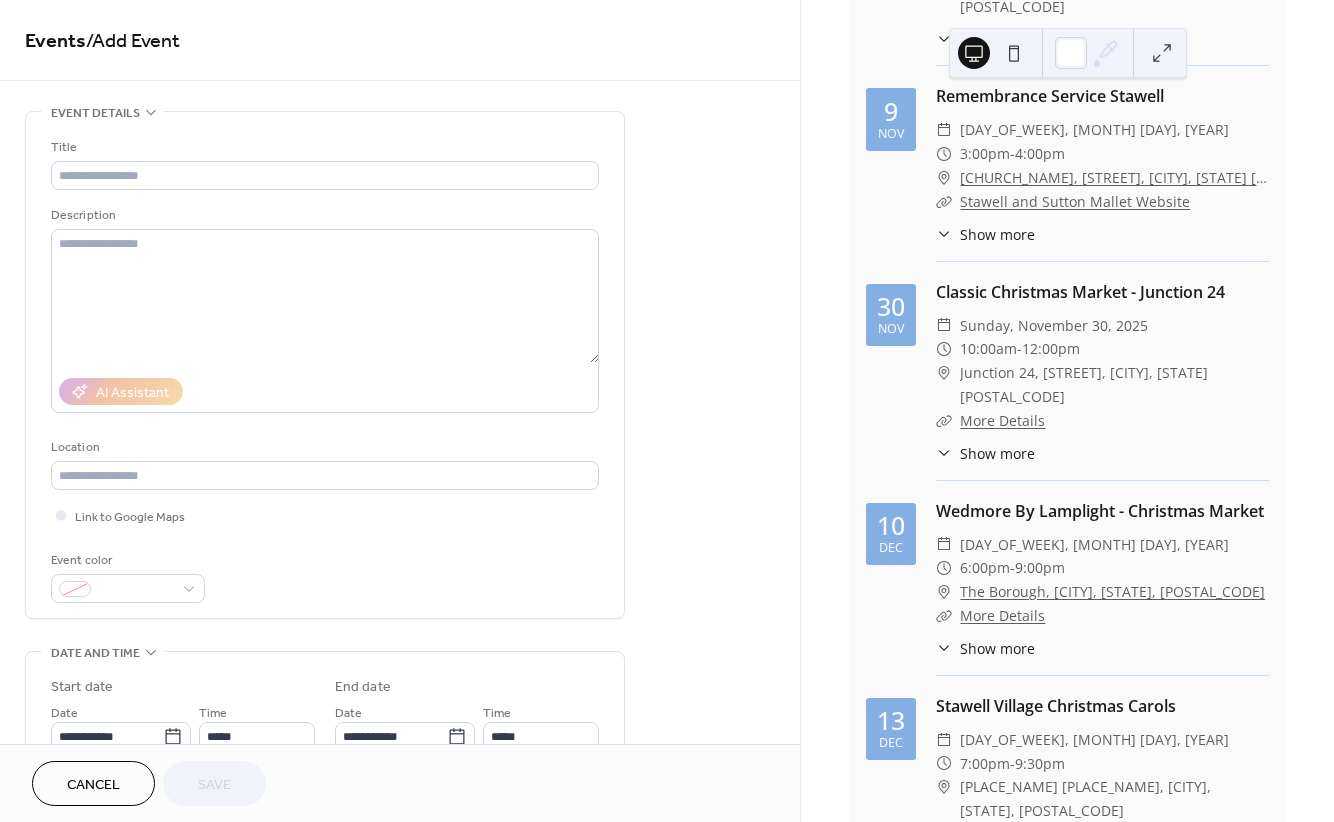 click on "**********" at bounding box center [400, 840] 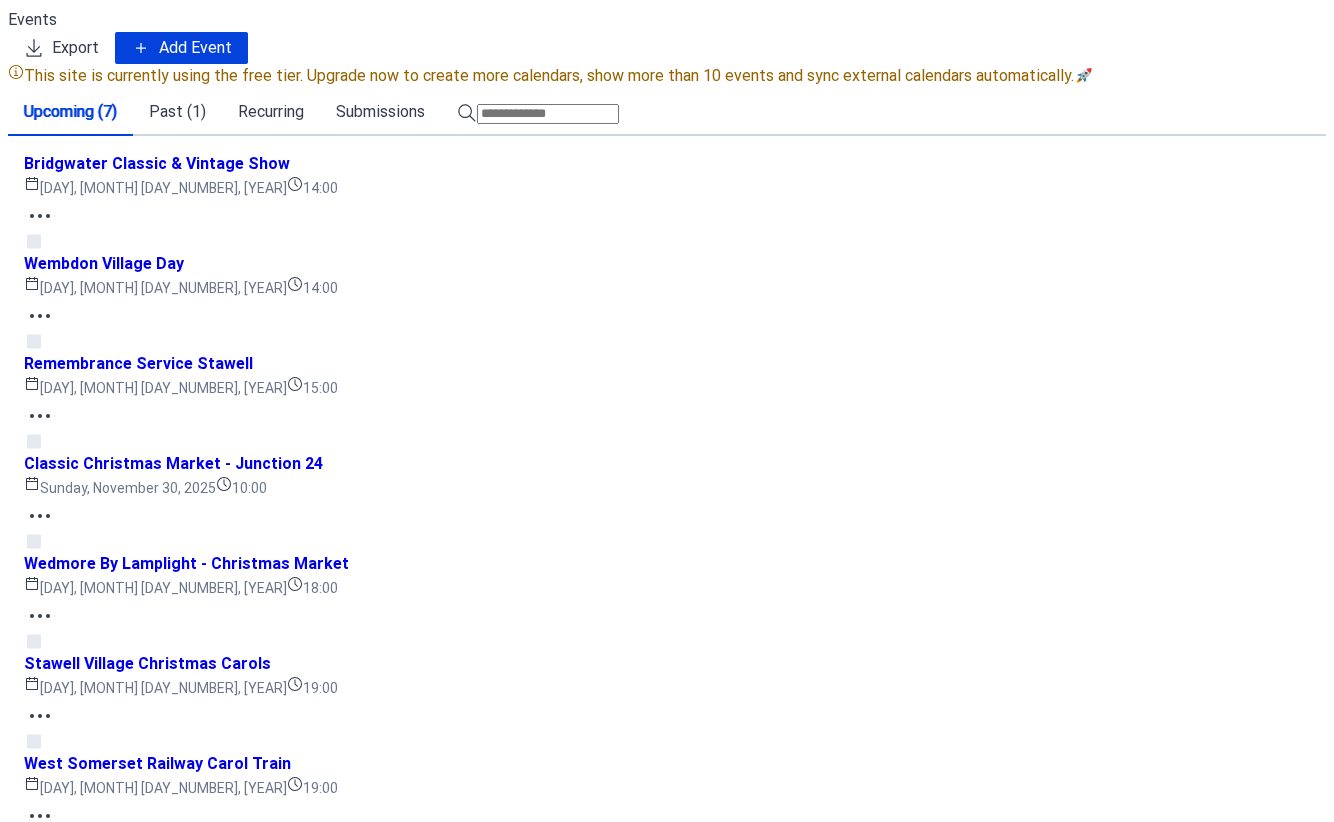 scroll, scrollTop: 0, scrollLeft: 0, axis: both 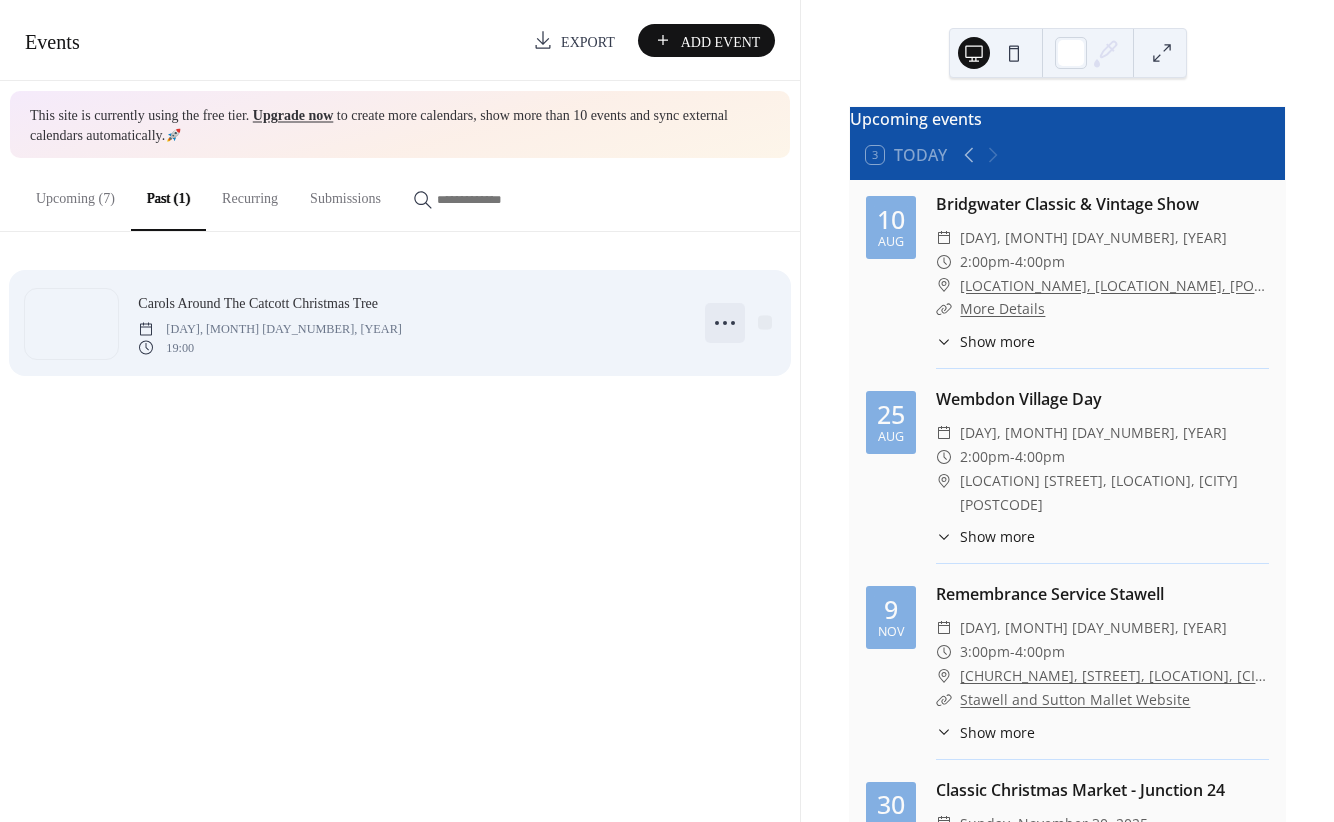 click 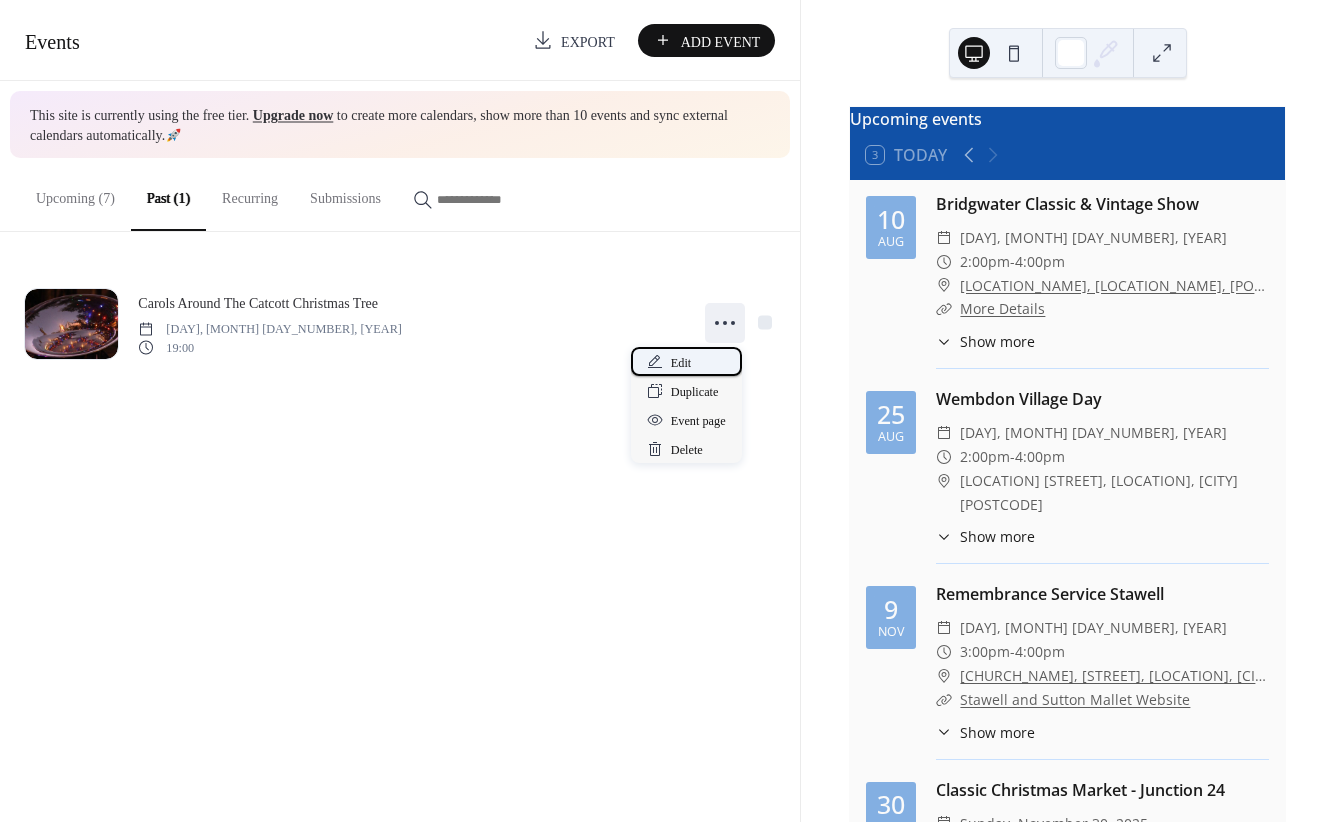 click on "Edit" at bounding box center (681, 363) 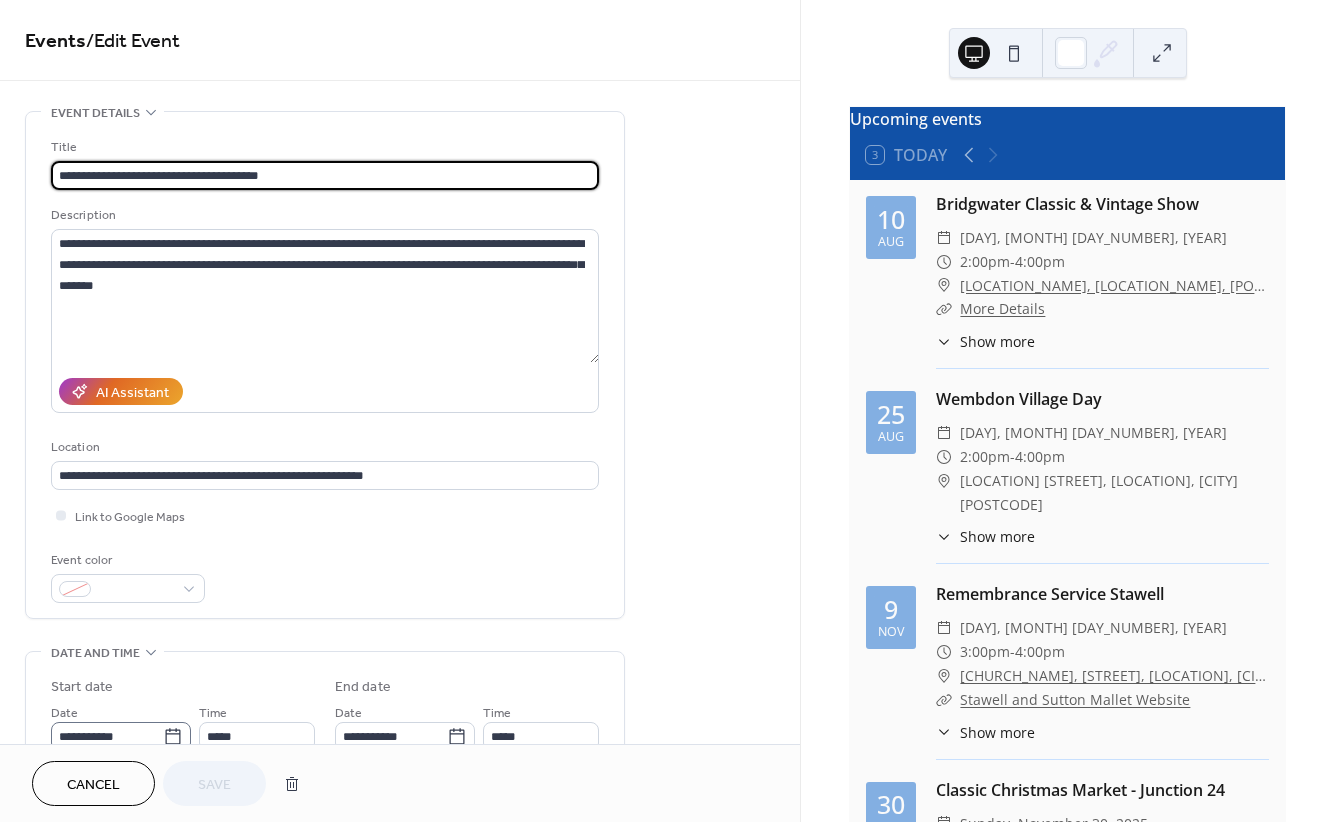 click 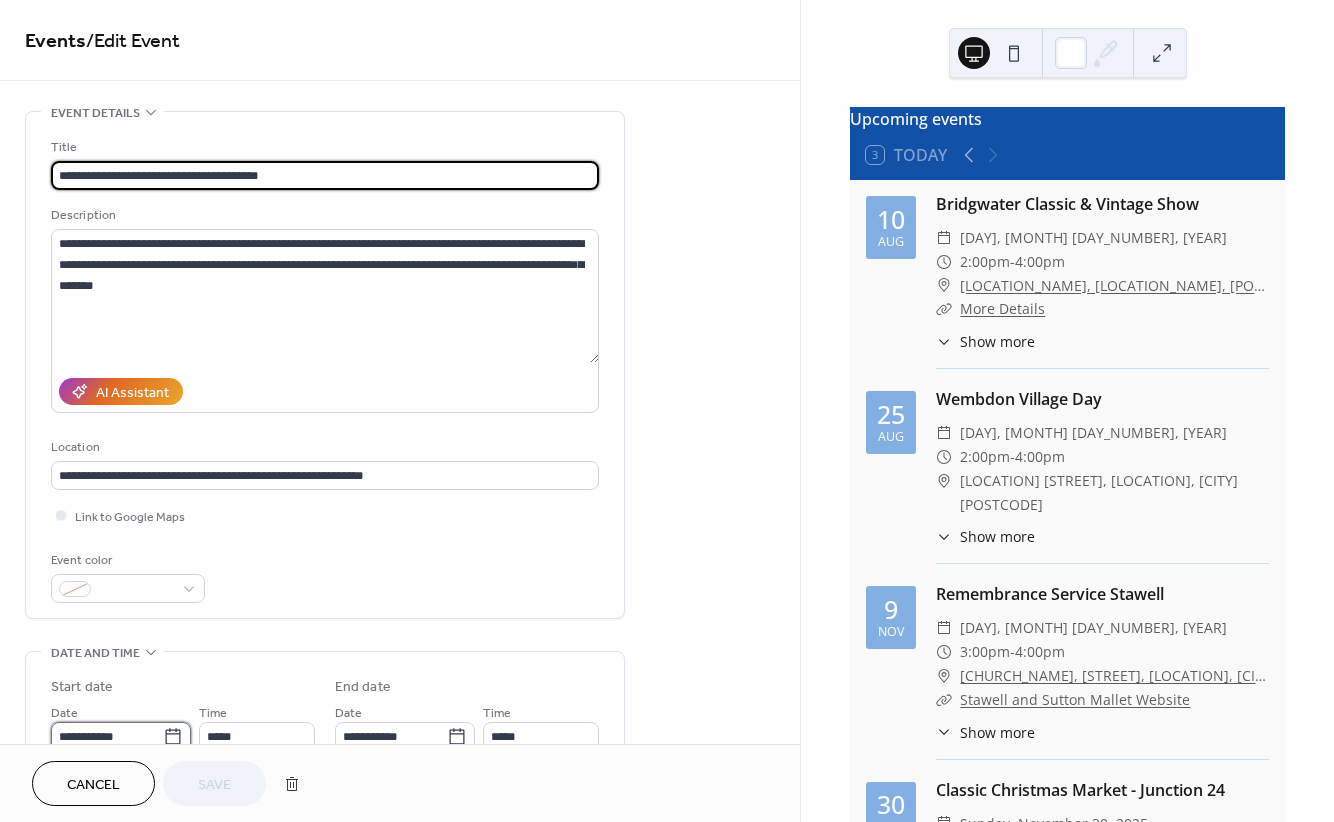 click on "**********" at bounding box center [107, 736] 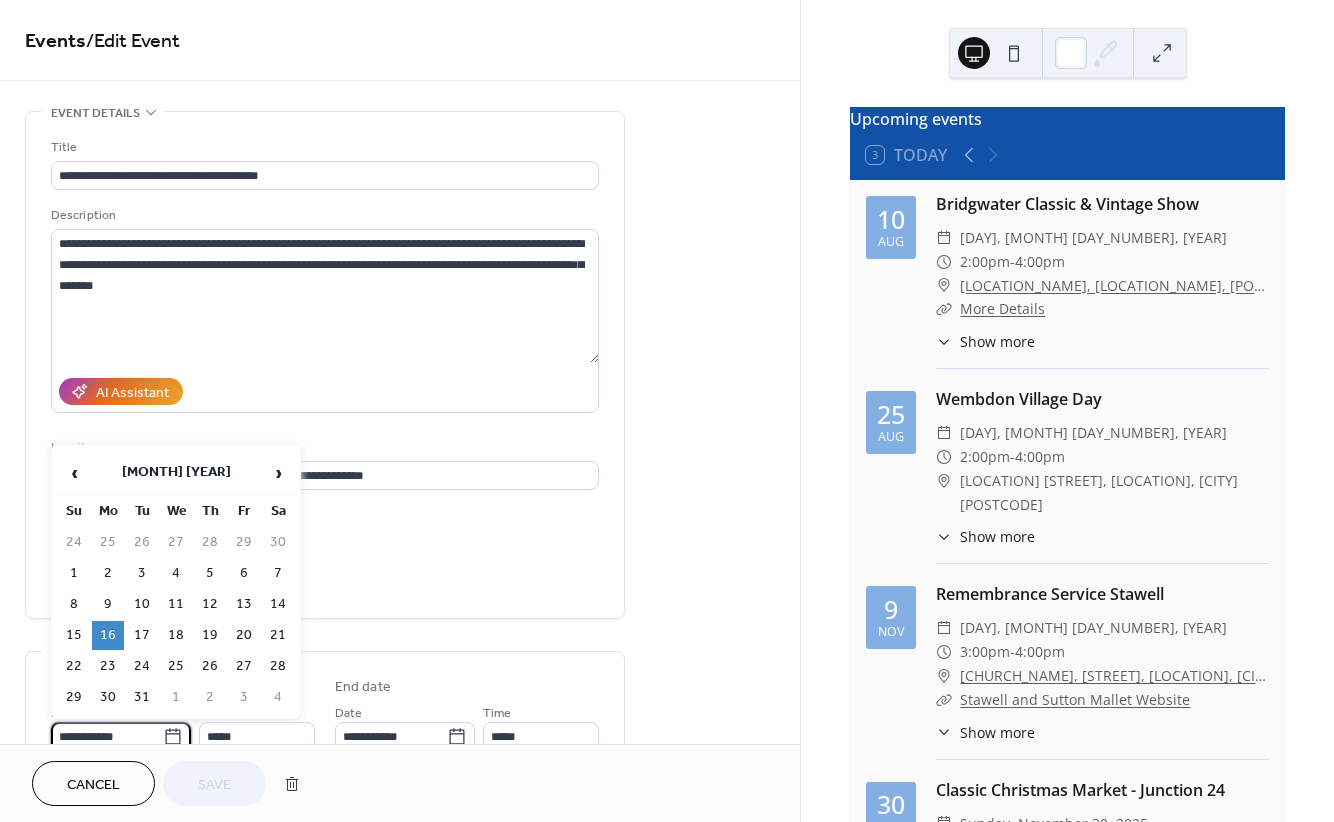 scroll, scrollTop: 7, scrollLeft: 0, axis: vertical 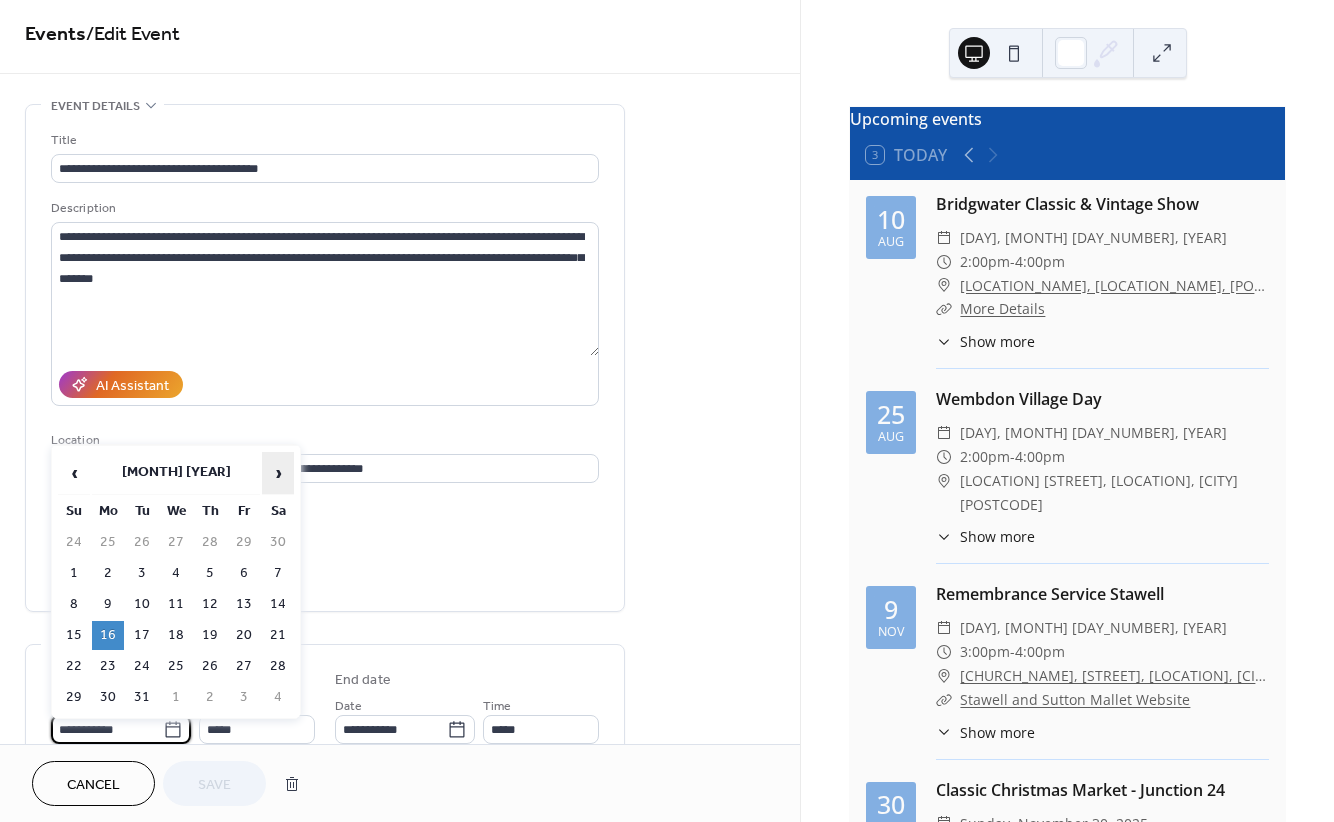 click on "›" at bounding box center (278, 473) 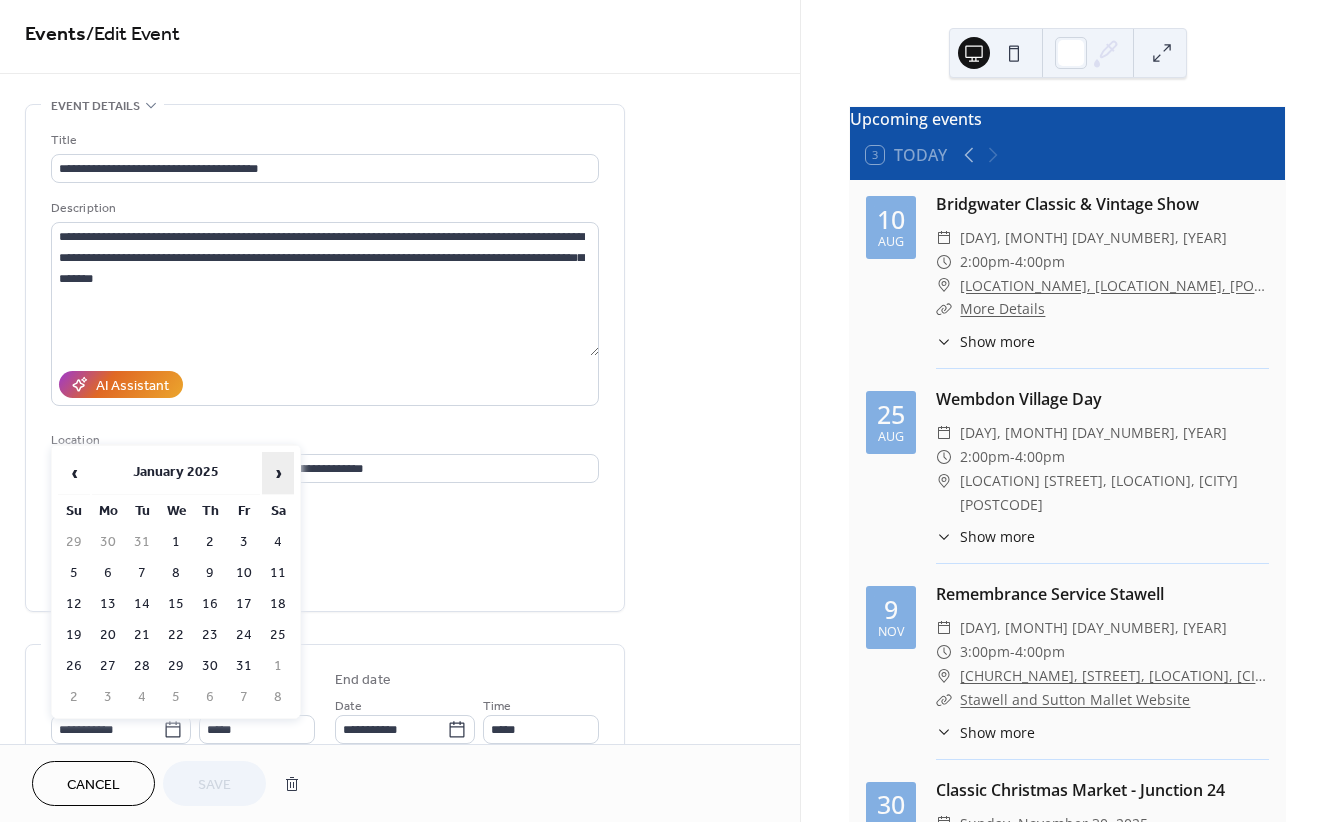 click on "›" at bounding box center (278, 473) 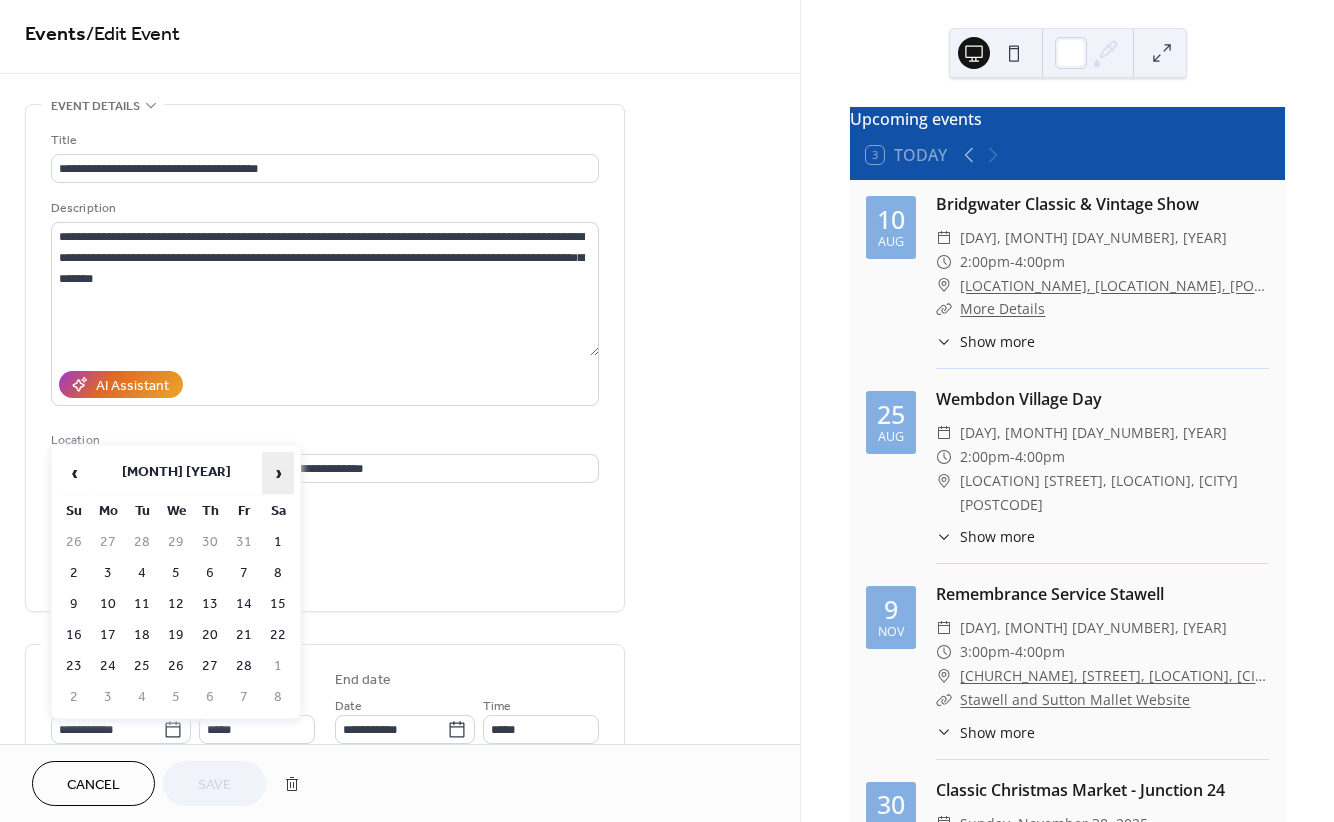 click on "›" at bounding box center (278, 473) 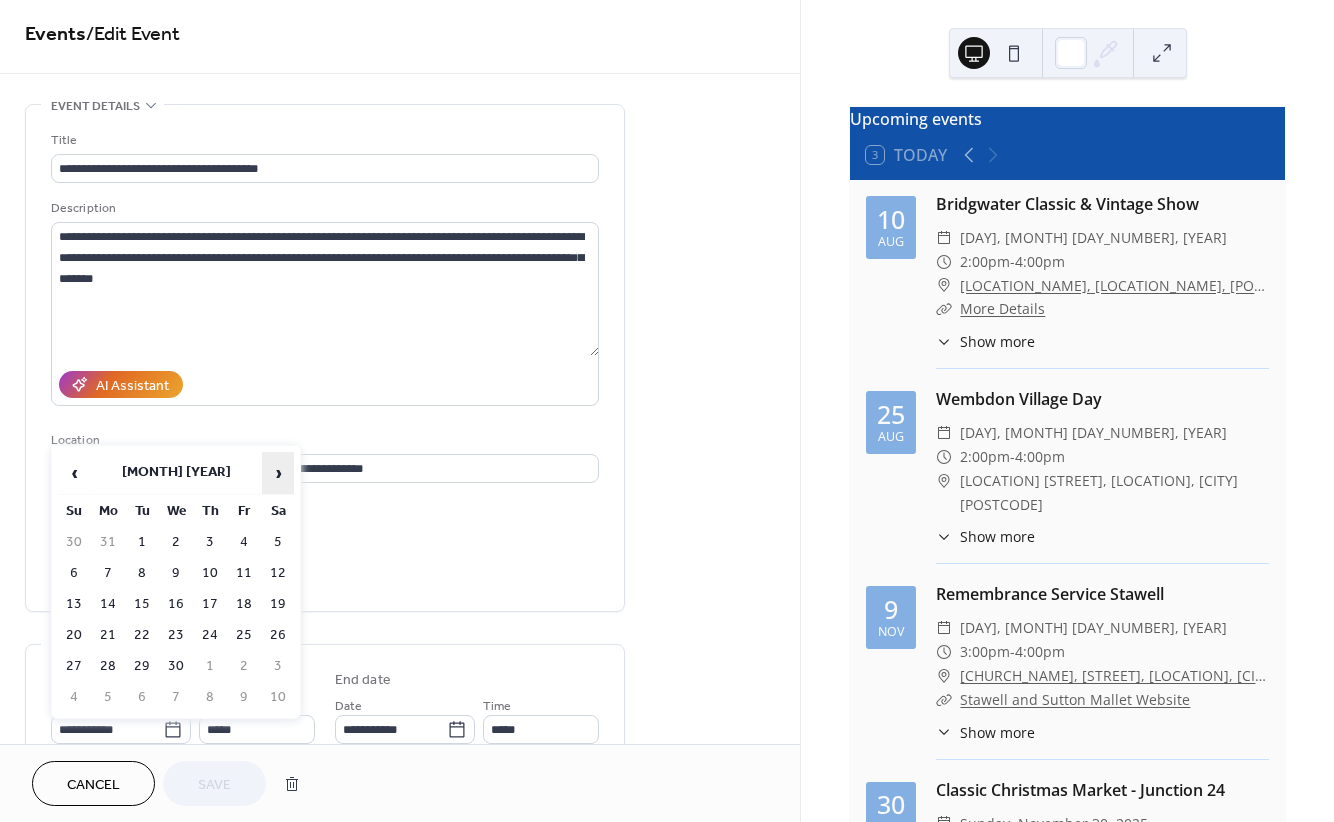 click on "›" at bounding box center (278, 473) 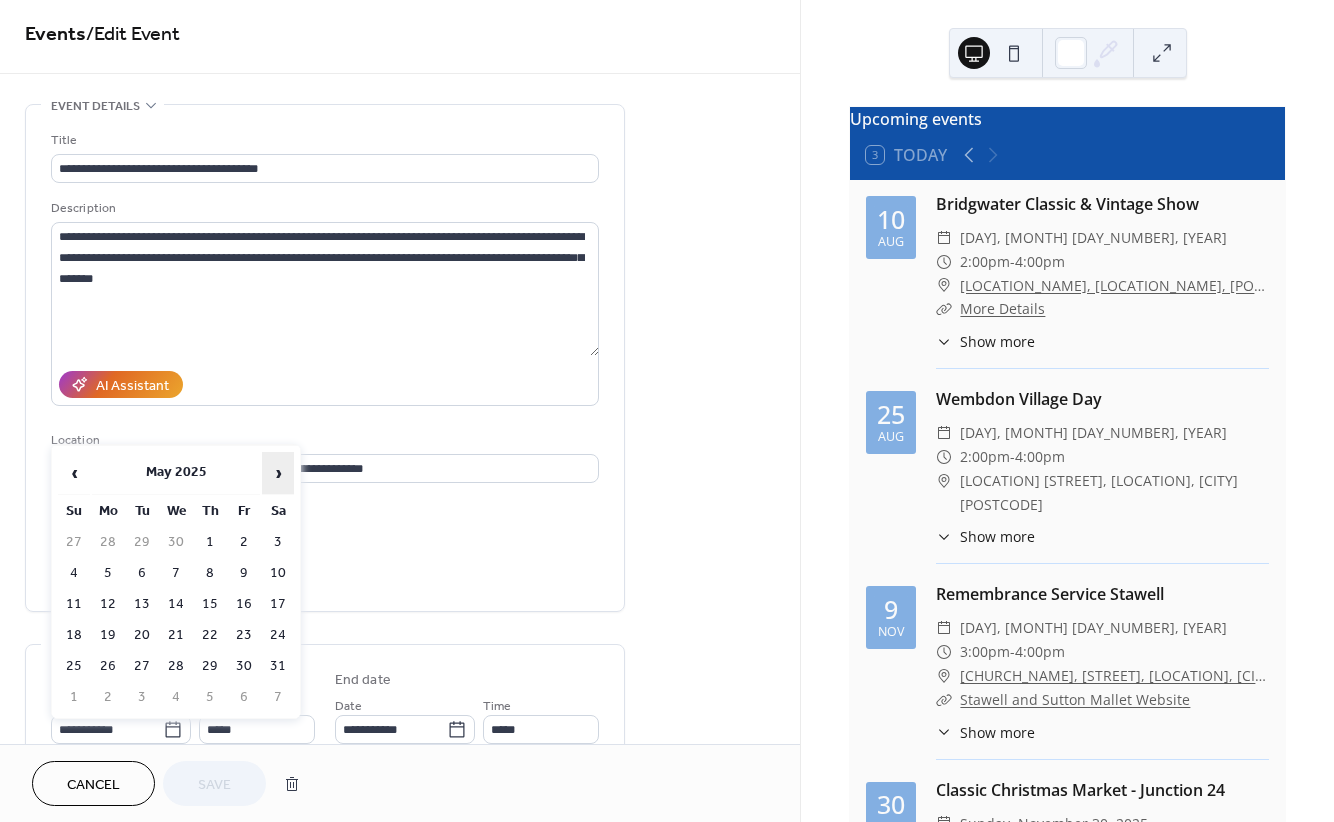 click on "›" at bounding box center [278, 473] 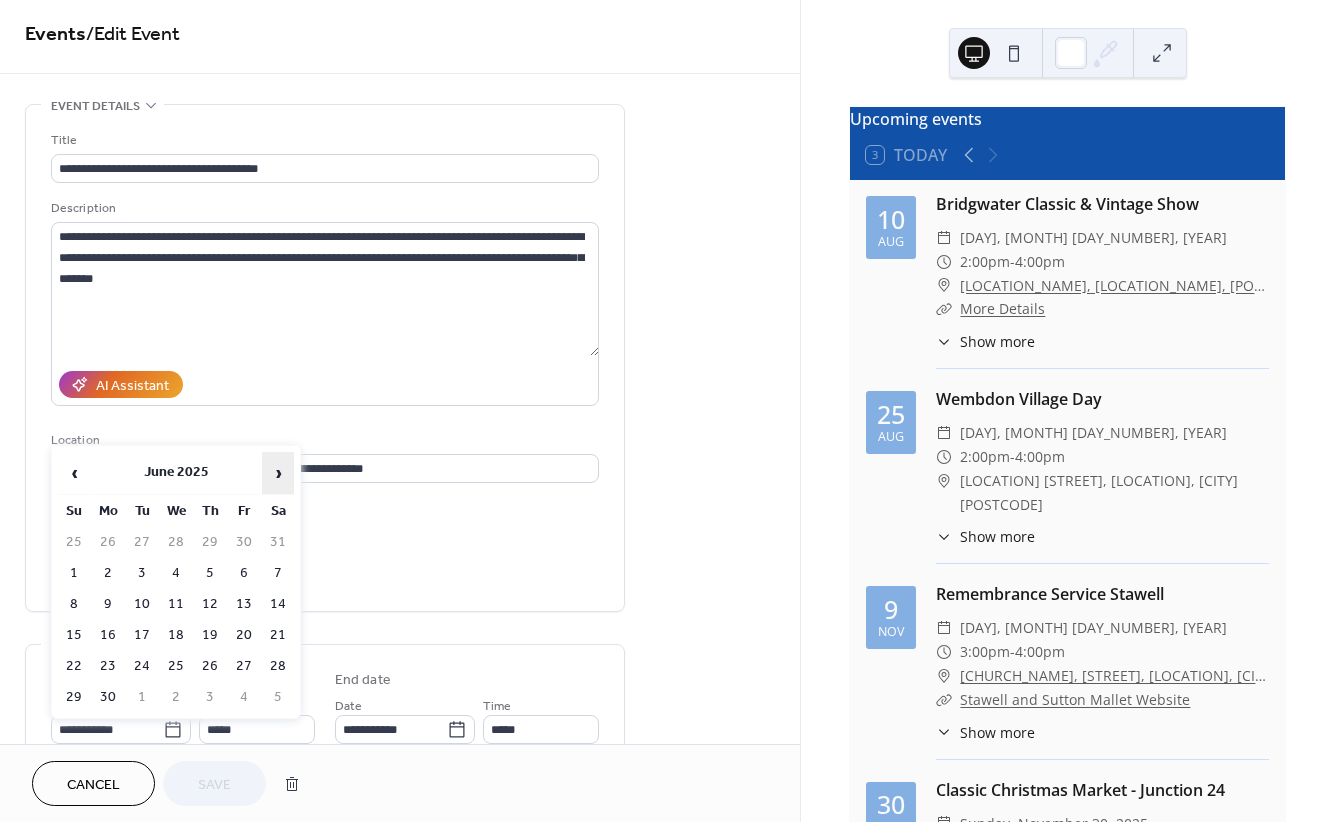 click on "›" at bounding box center (278, 473) 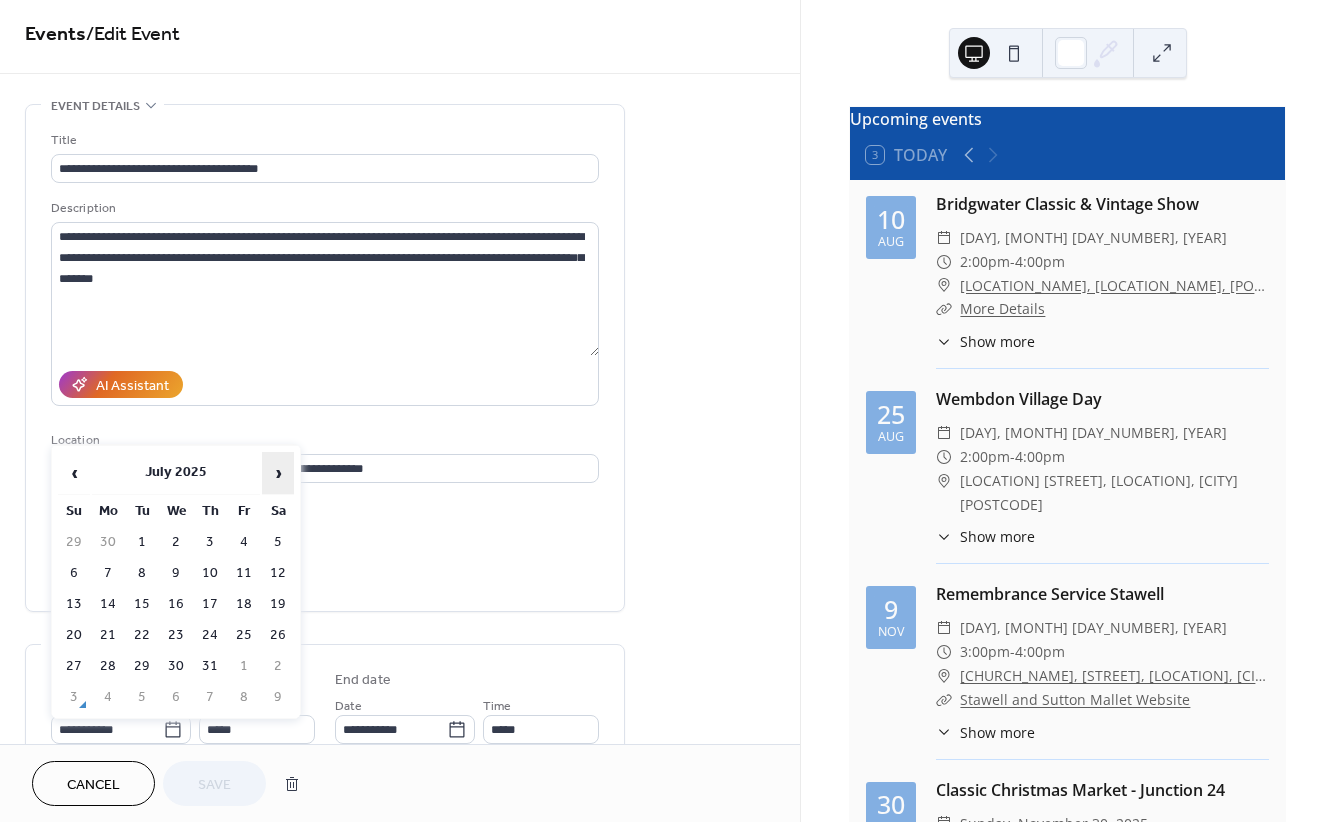 click on "›" at bounding box center [278, 473] 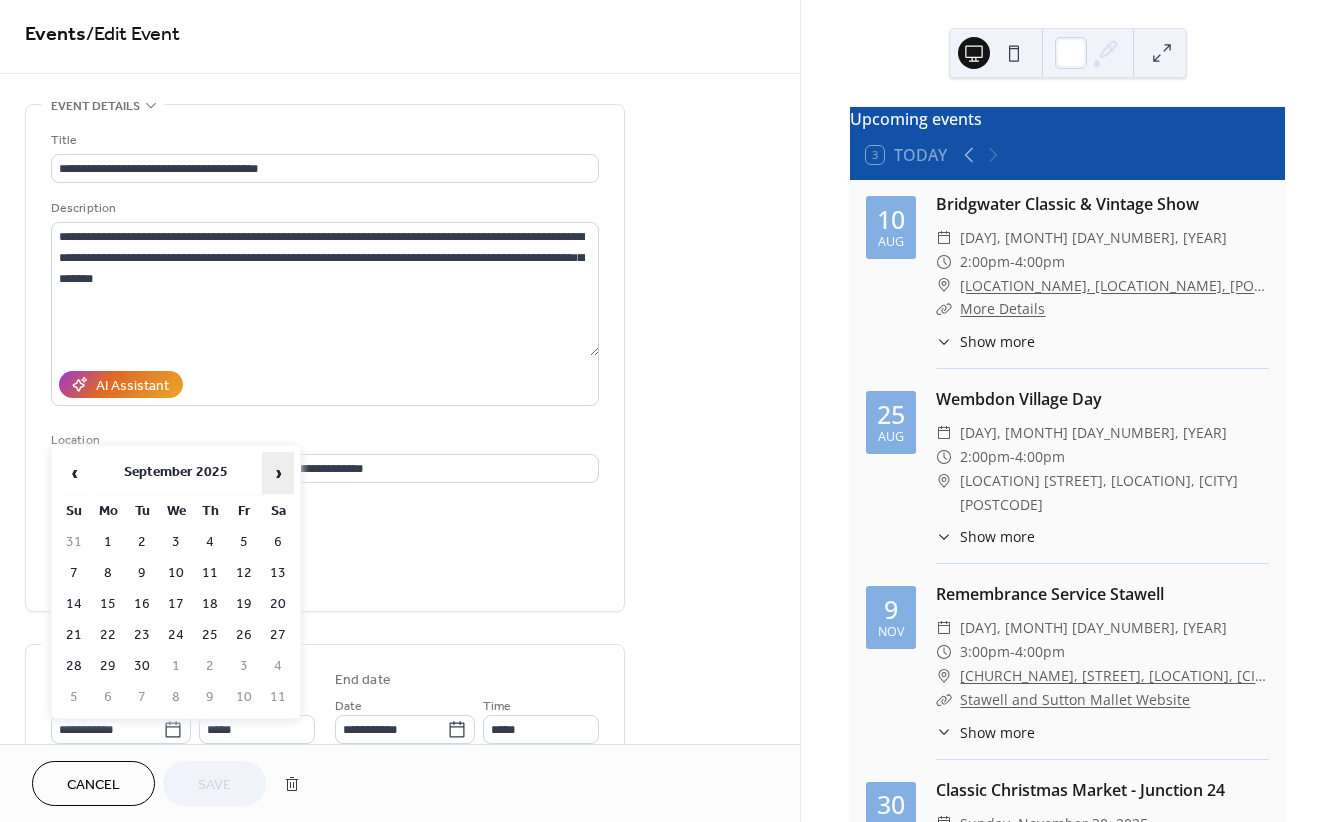 click on "›" at bounding box center [278, 473] 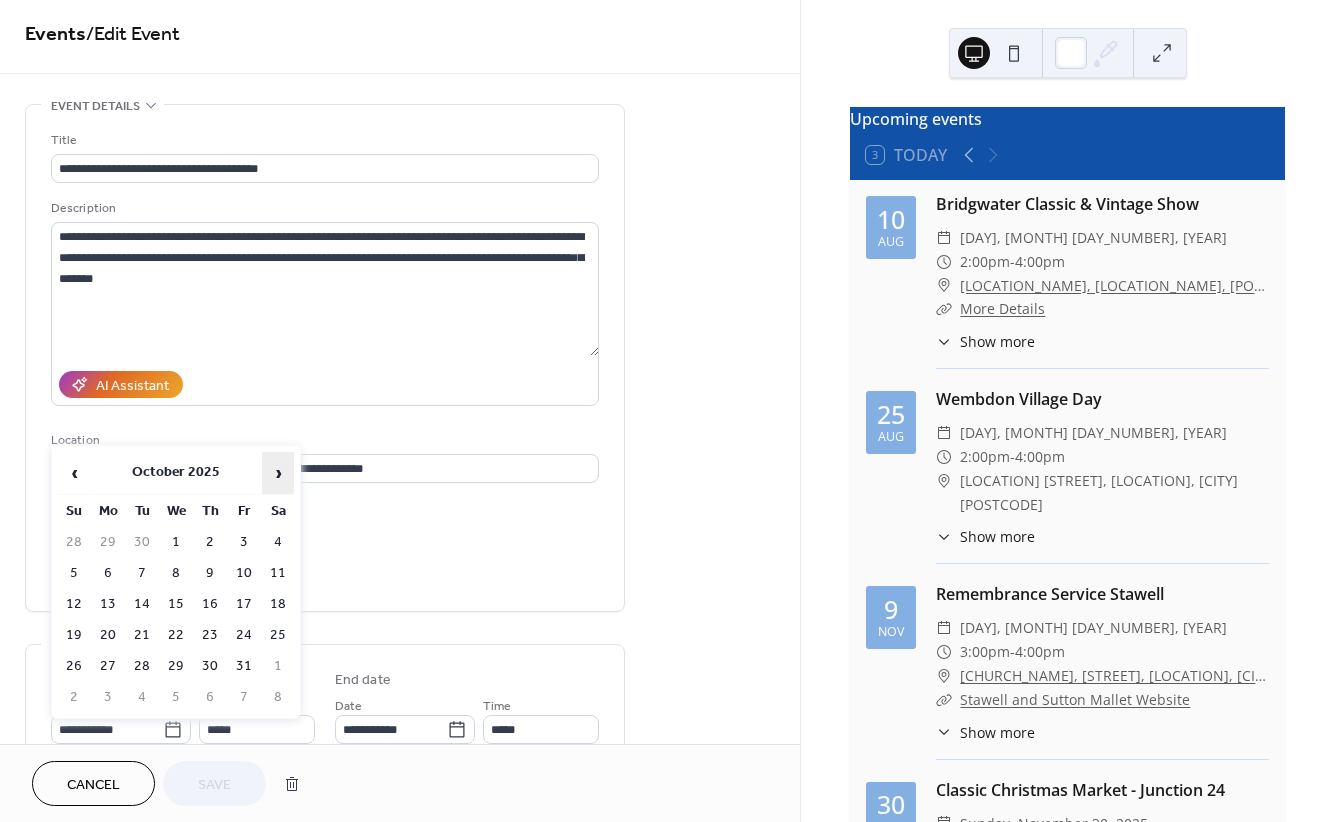 click on "›" at bounding box center [278, 473] 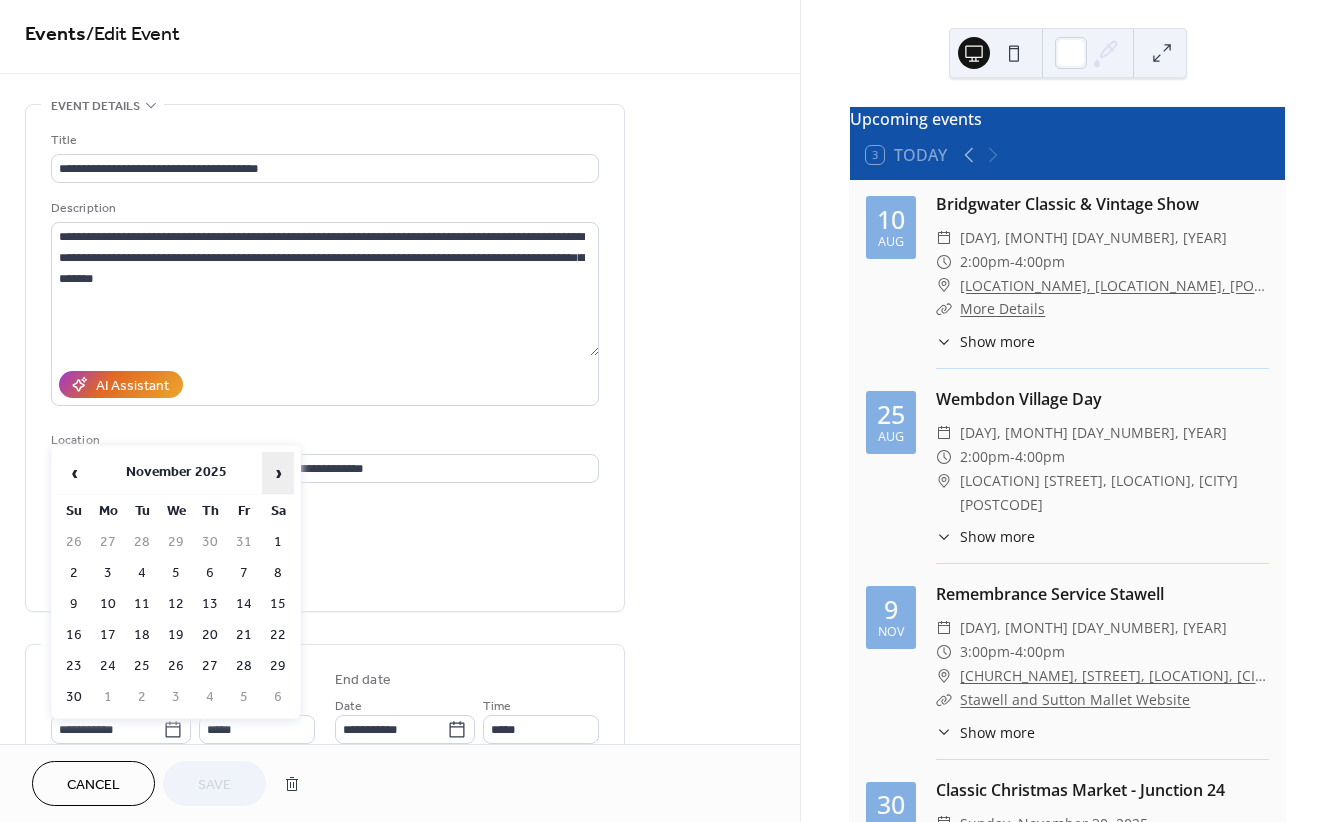 click on "›" at bounding box center [278, 473] 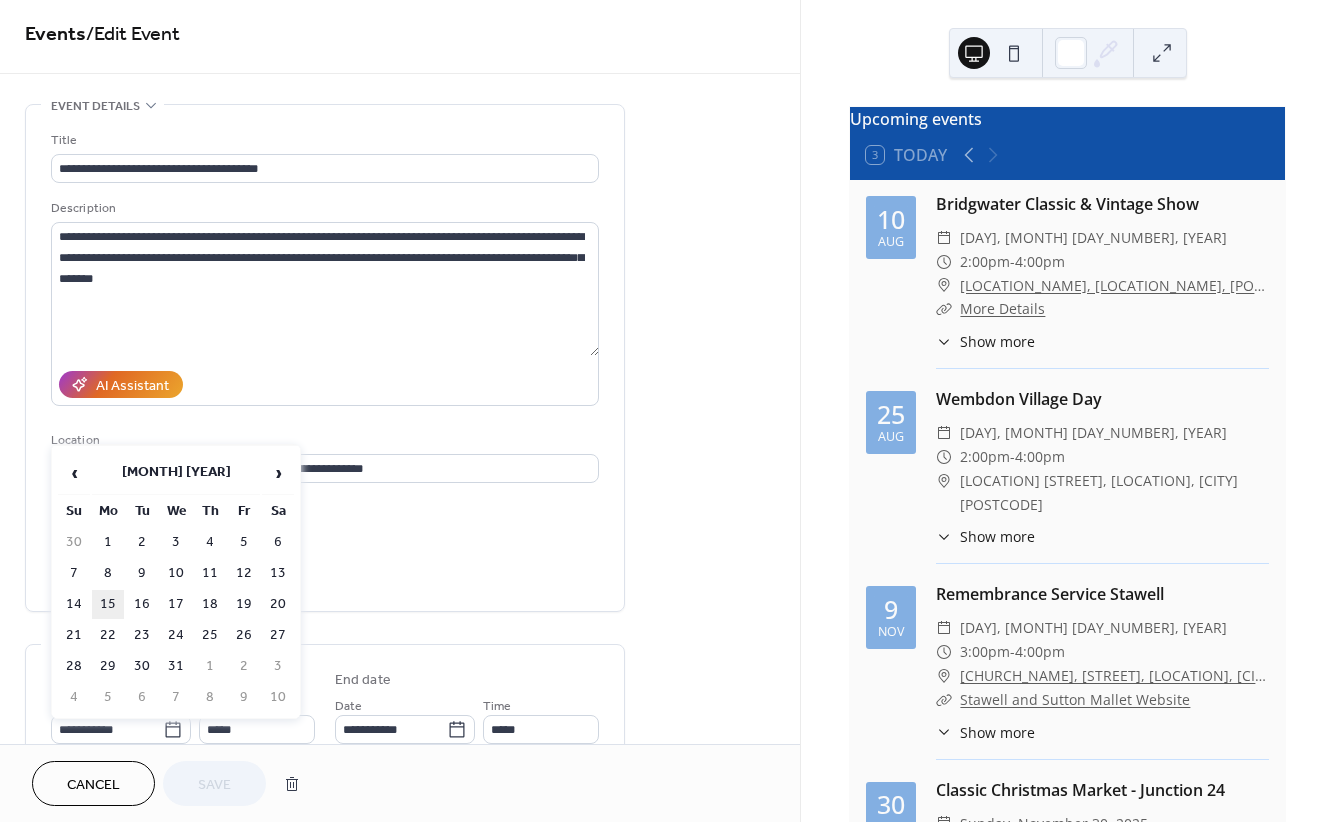 click on "15" at bounding box center (108, 604) 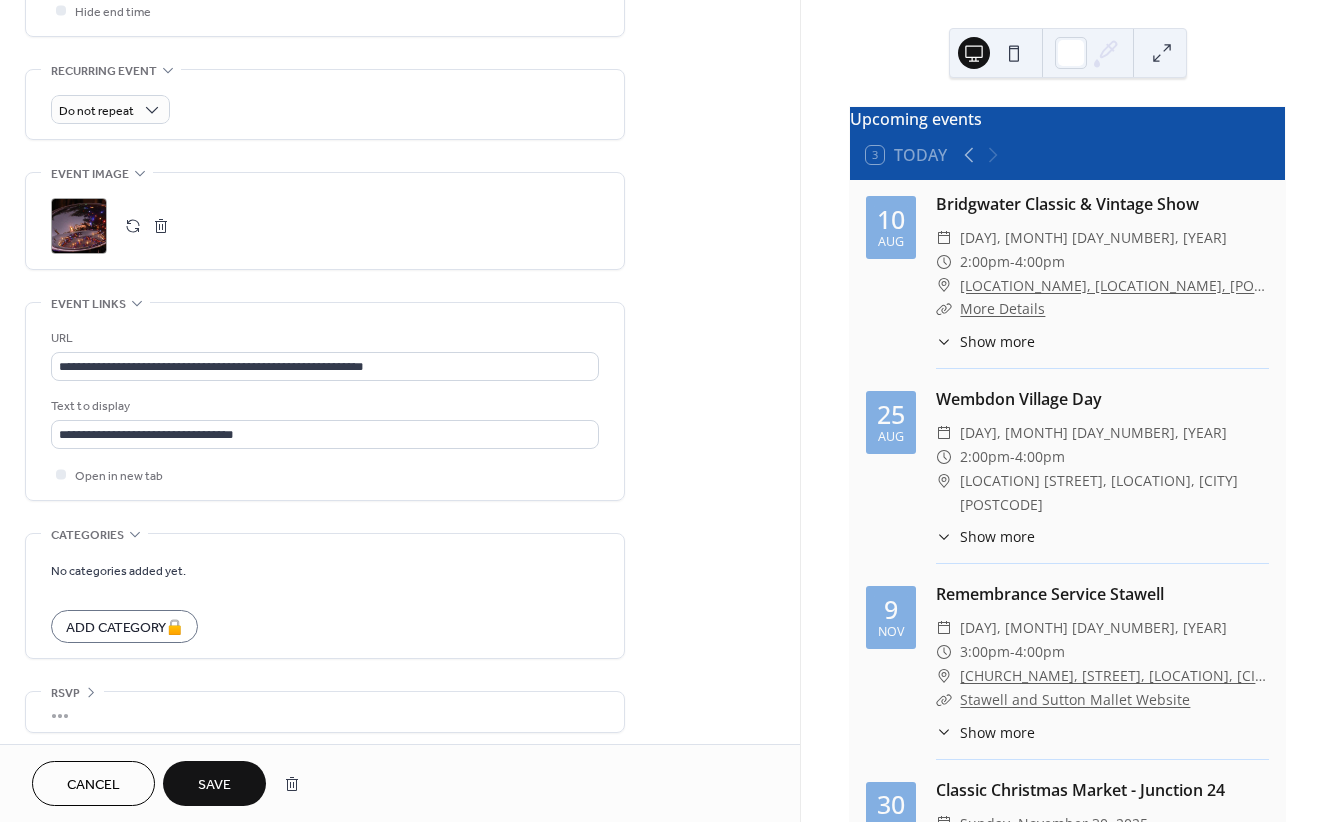 scroll, scrollTop: 821, scrollLeft: 0, axis: vertical 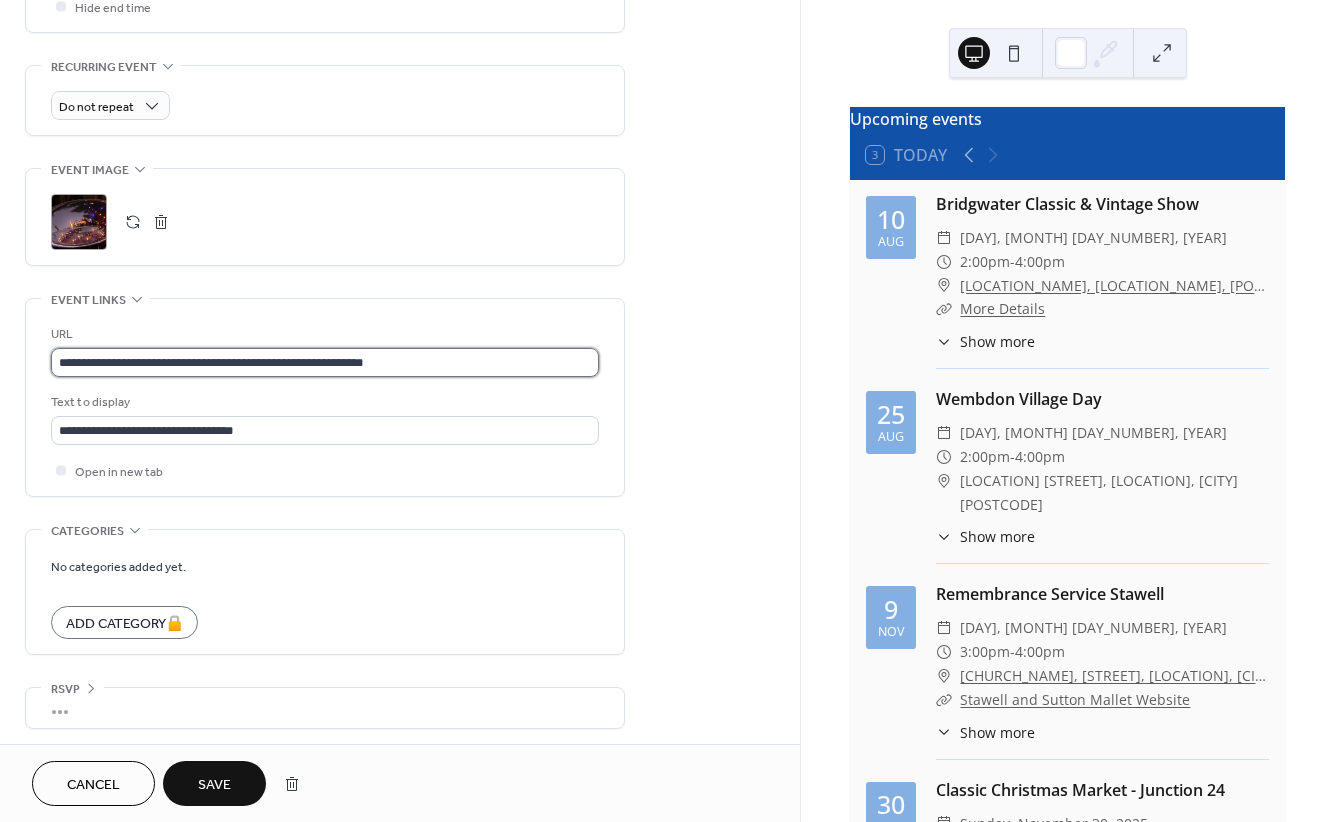 click on "**********" at bounding box center (325, 362) 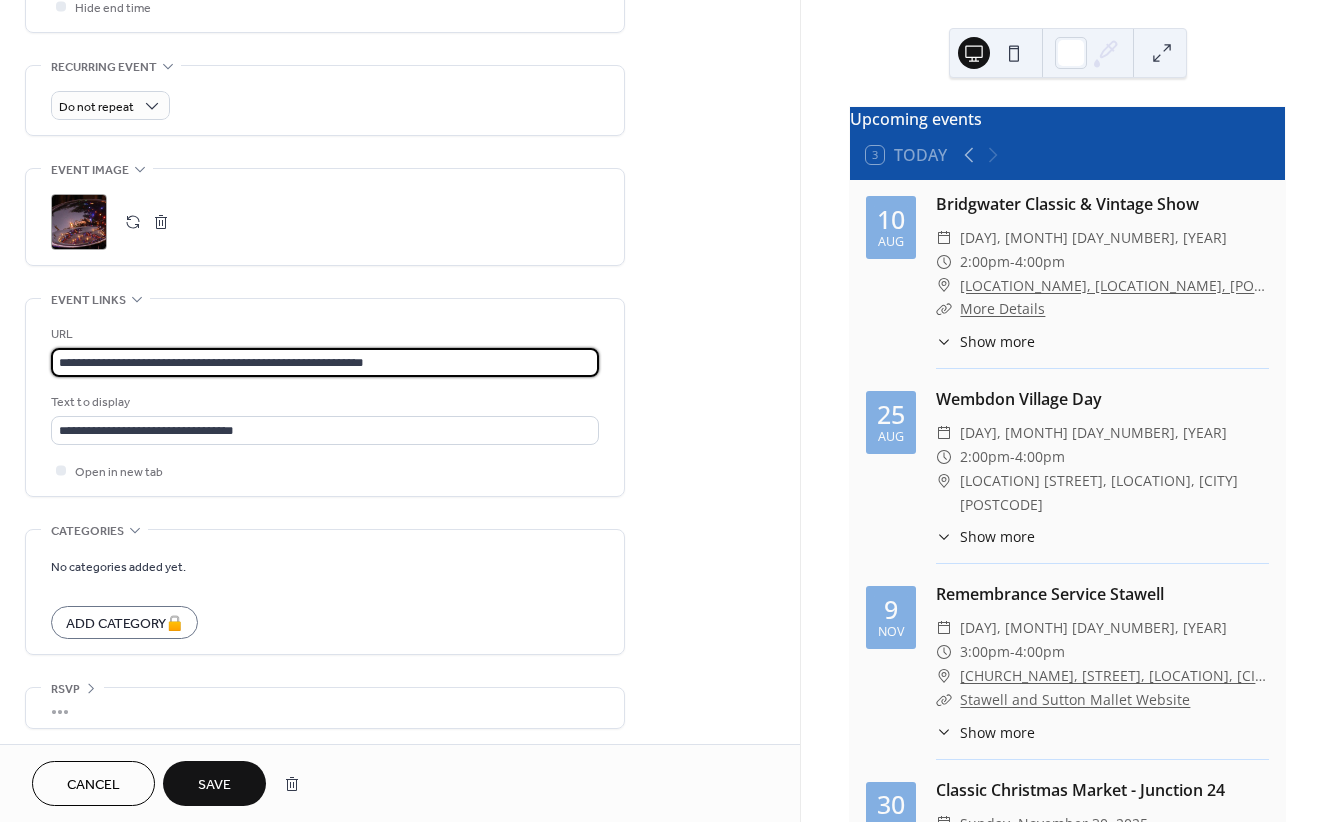 scroll, scrollTop: 0, scrollLeft: 0, axis: both 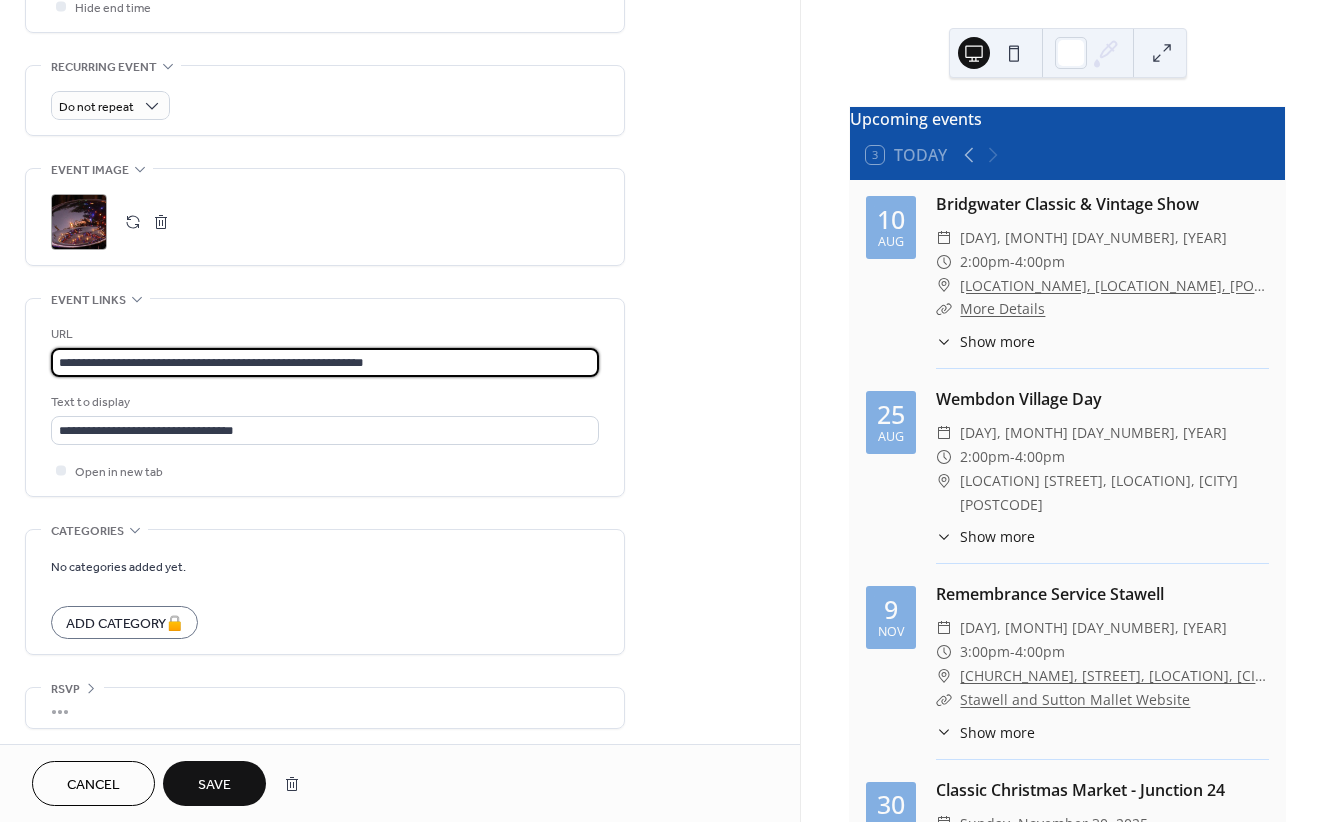 click on "**********" at bounding box center (325, 362) 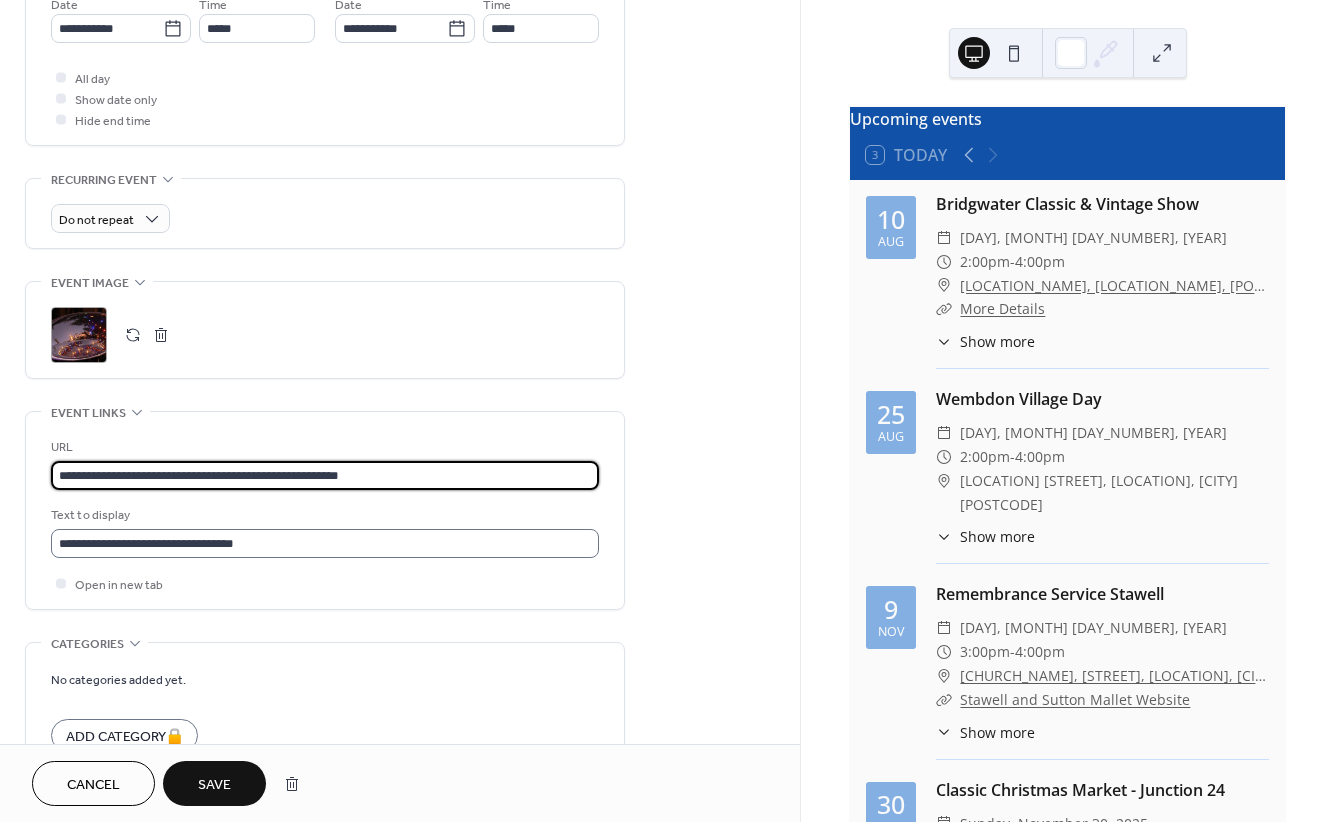 scroll, scrollTop: 826, scrollLeft: 0, axis: vertical 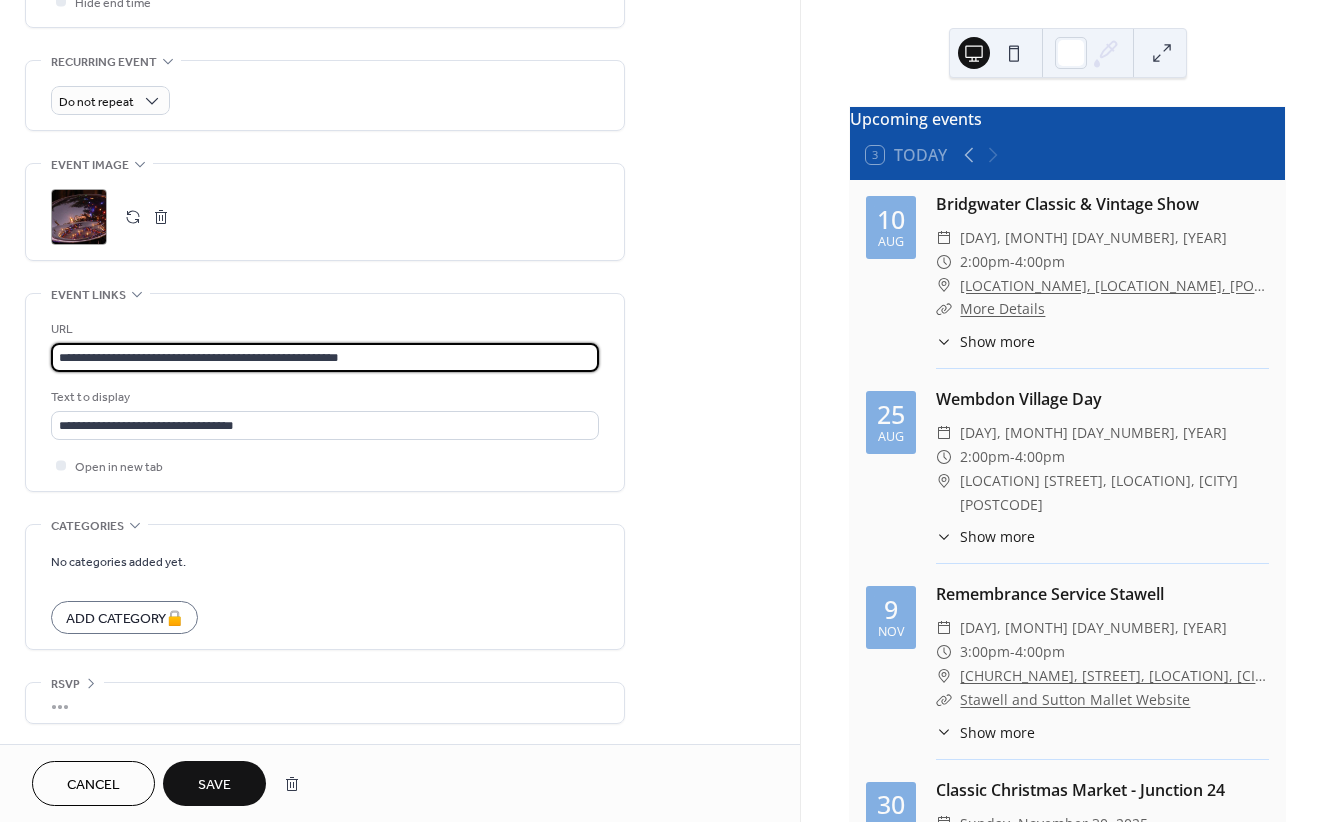 type on "**********" 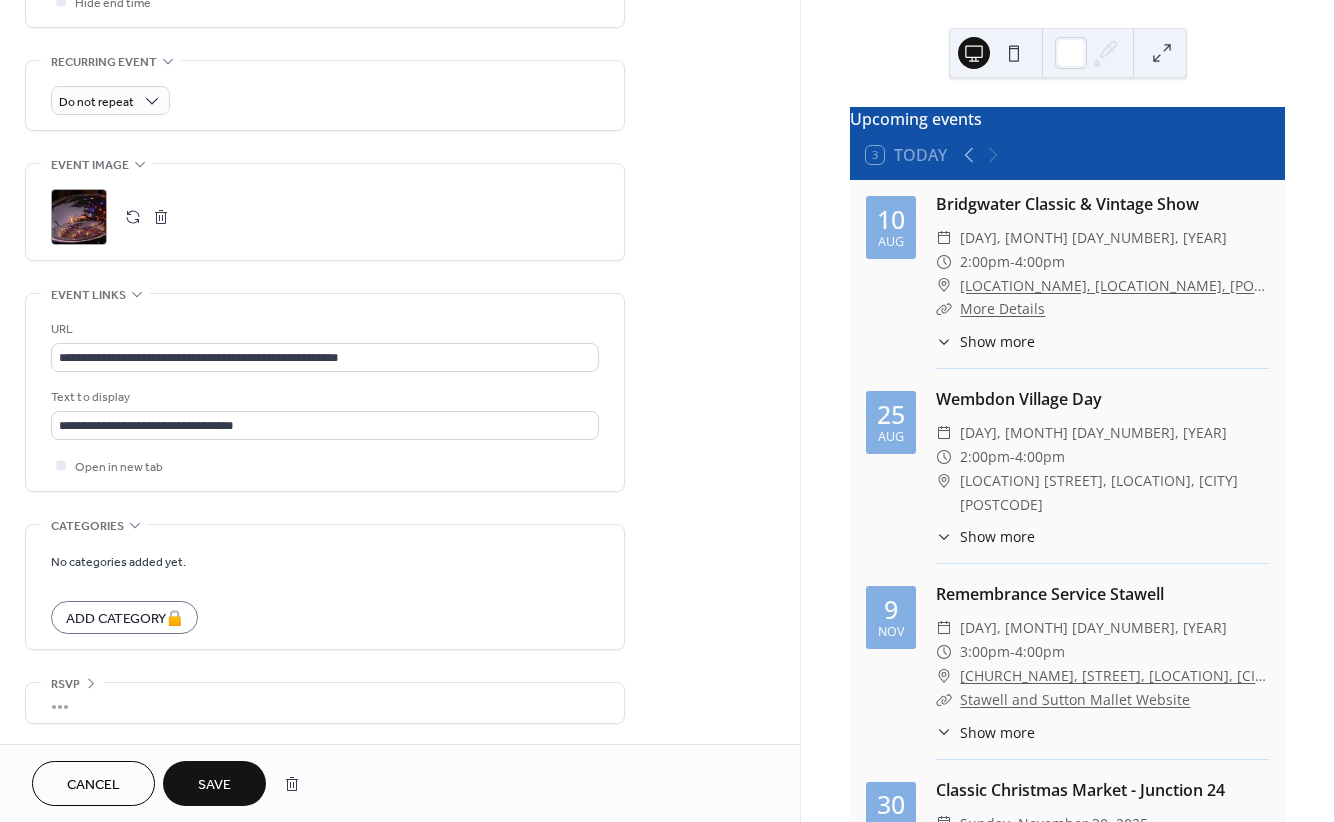 click on "Save" at bounding box center [214, 785] 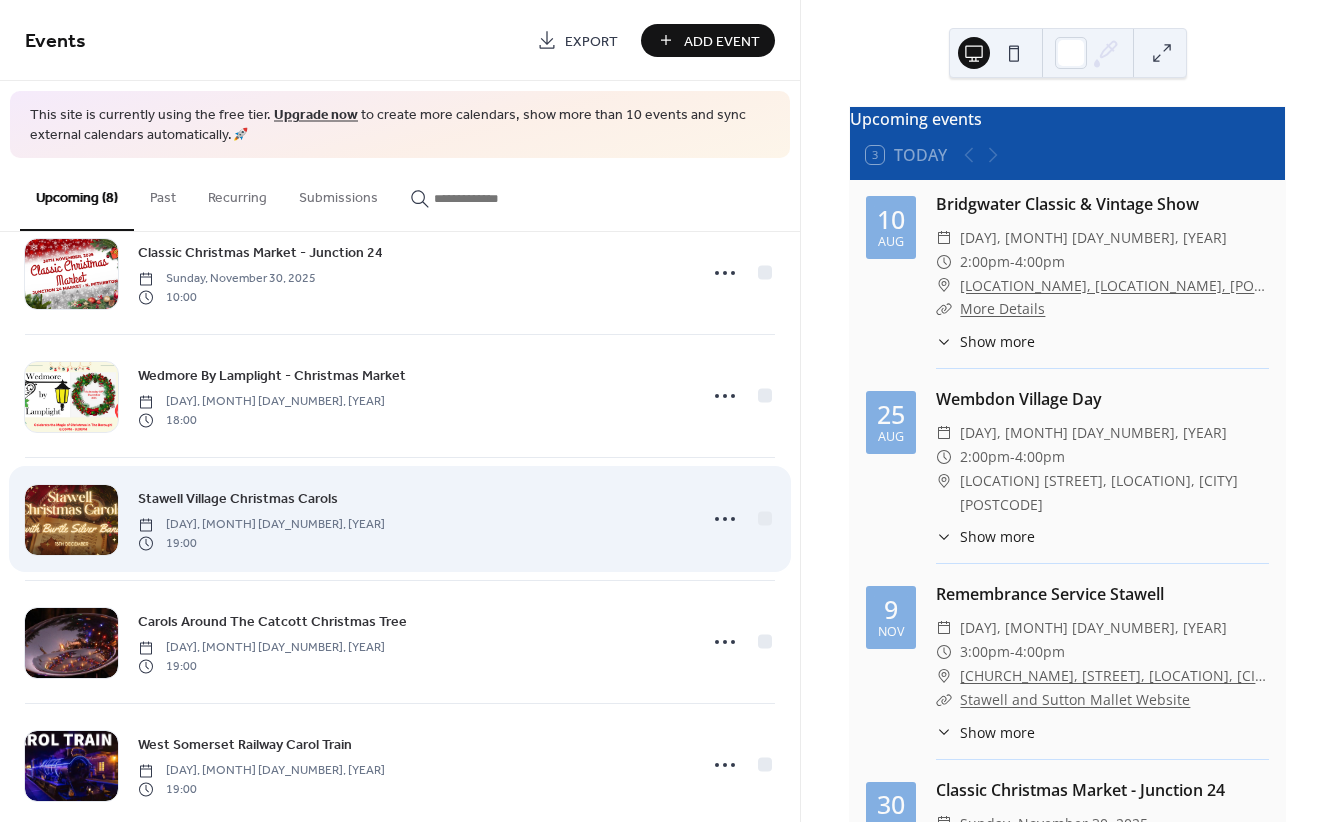 scroll, scrollTop: 453, scrollLeft: 0, axis: vertical 